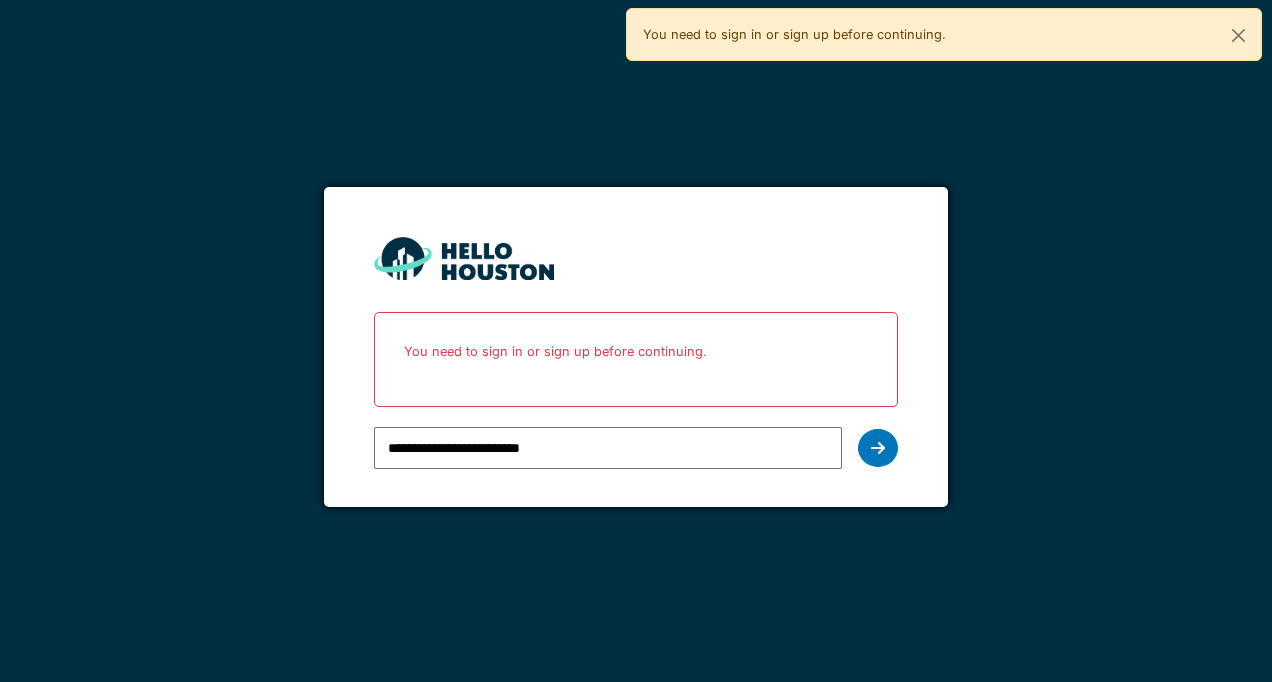 scroll, scrollTop: 0, scrollLeft: 0, axis: both 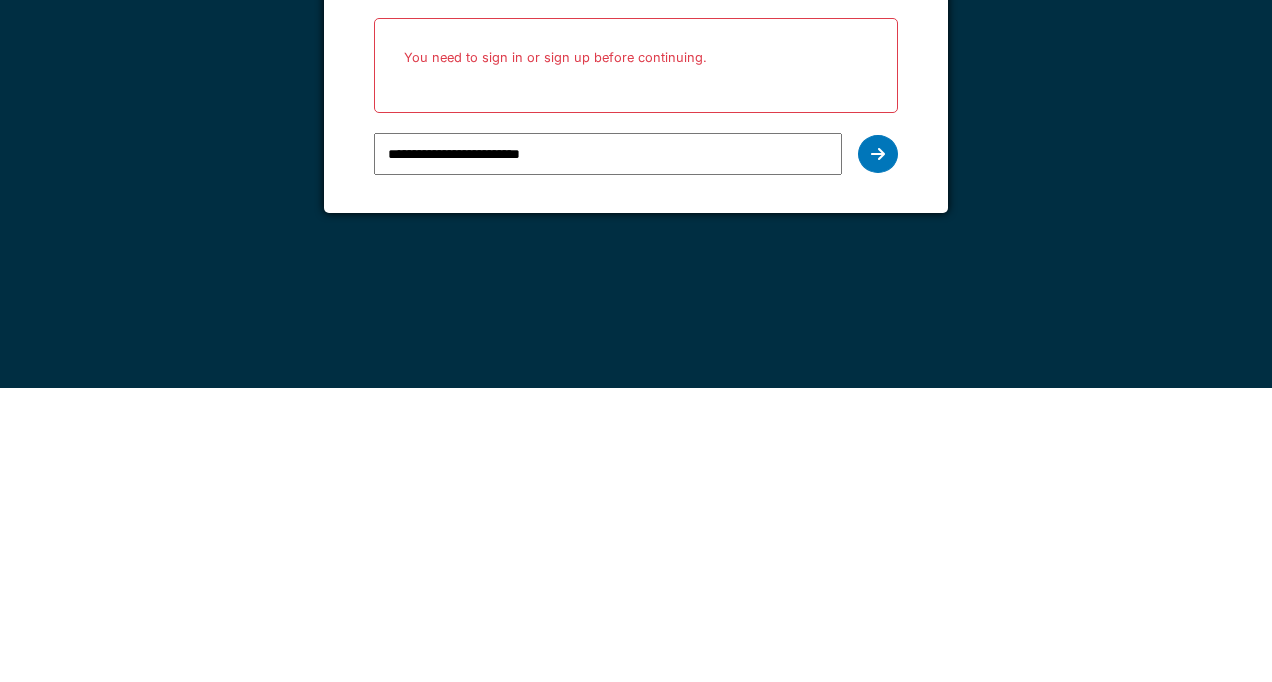 click at bounding box center (878, 448) 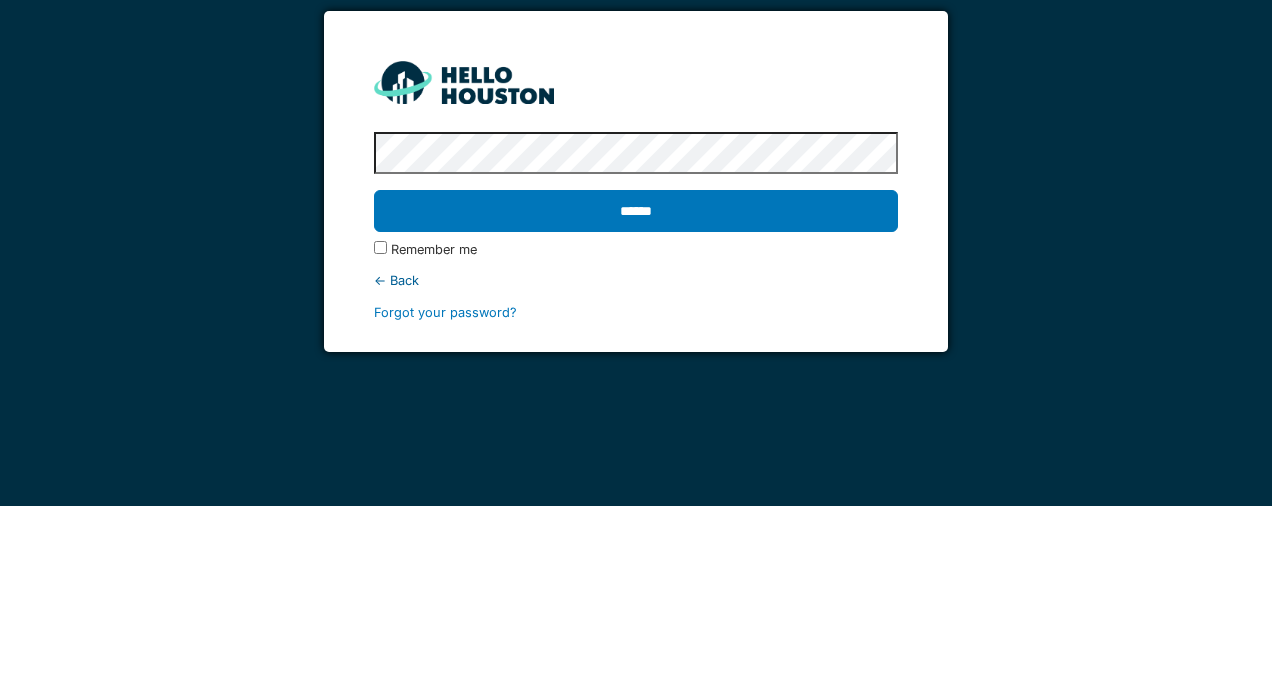 click on "******" at bounding box center [635, 387] 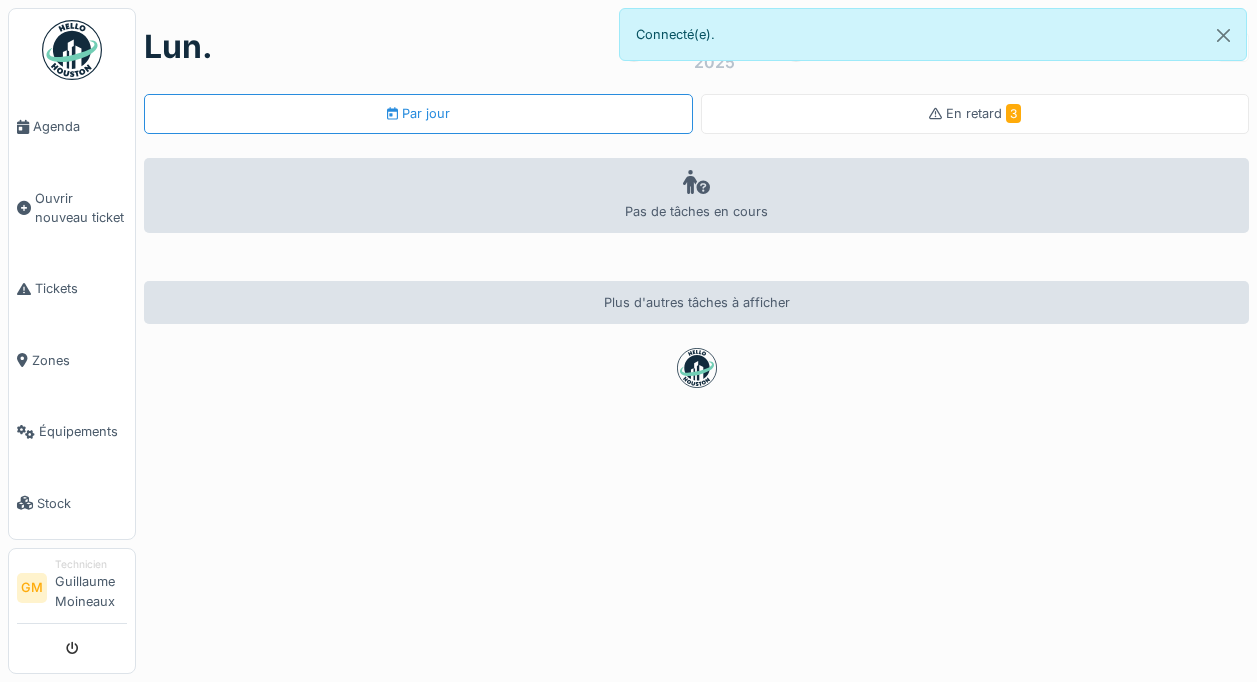 scroll, scrollTop: 0, scrollLeft: 0, axis: both 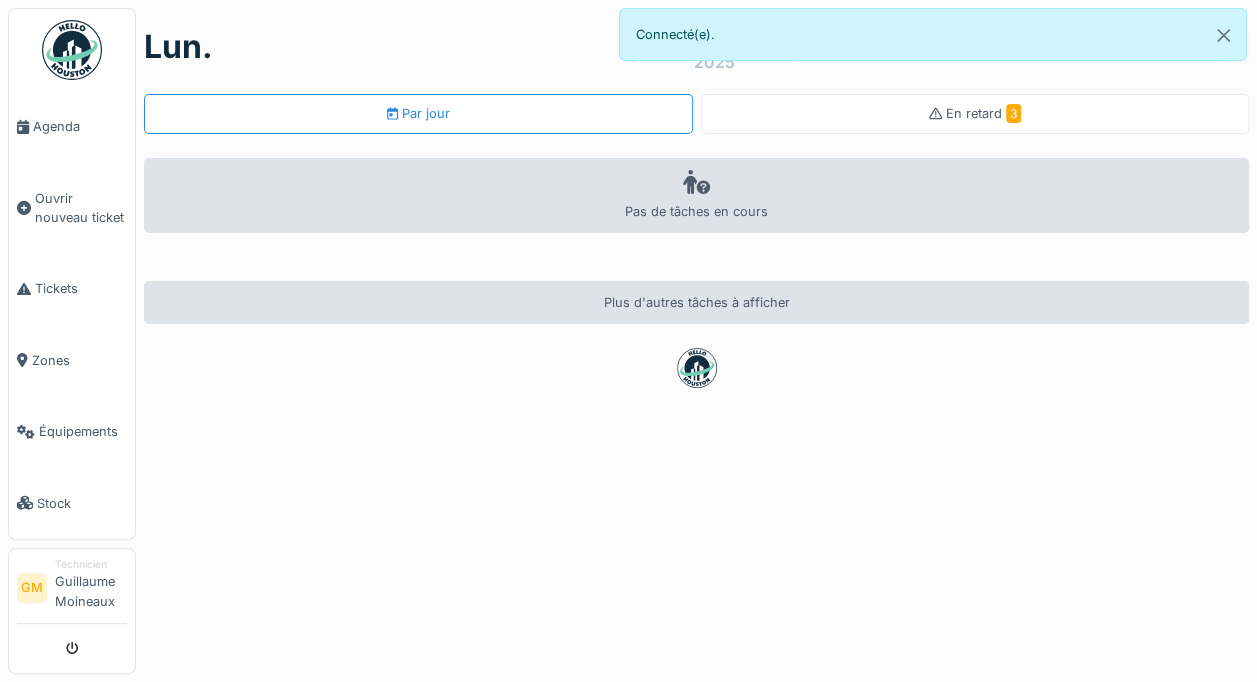 click on "Ouvrir nouveau ticket" at bounding box center (81, 208) 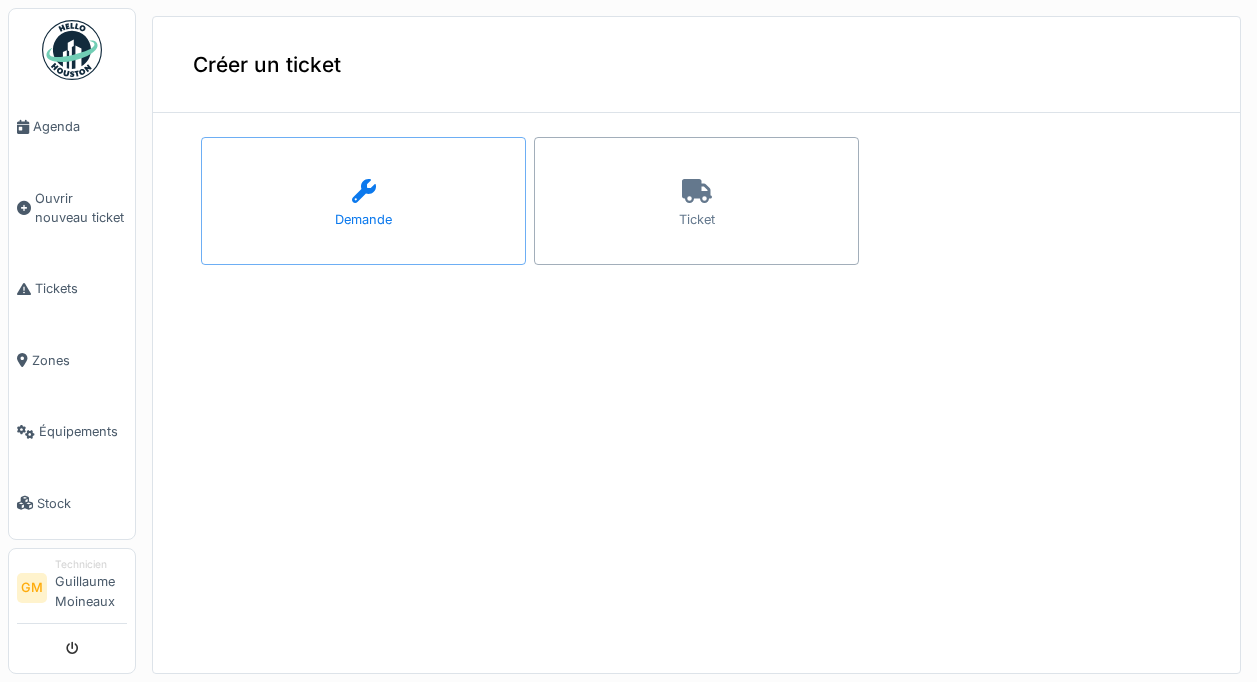 scroll, scrollTop: 0, scrollLeft: 0, axis: both 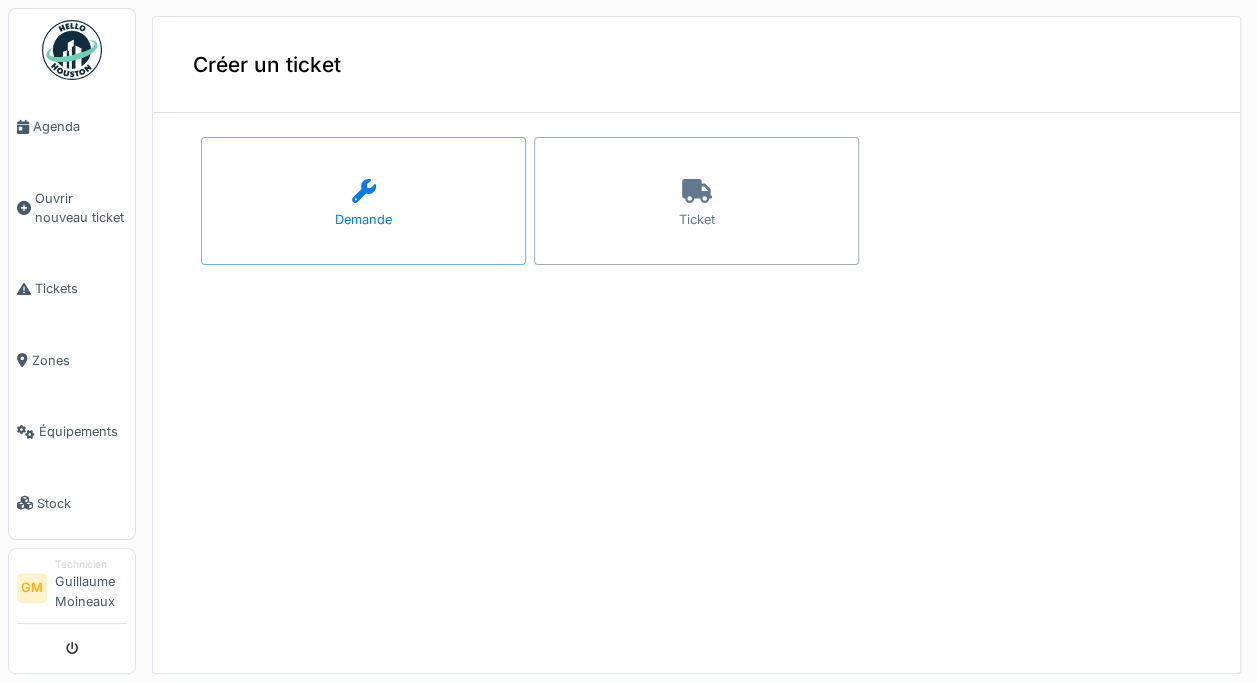 click at bounding box center (697, 192) 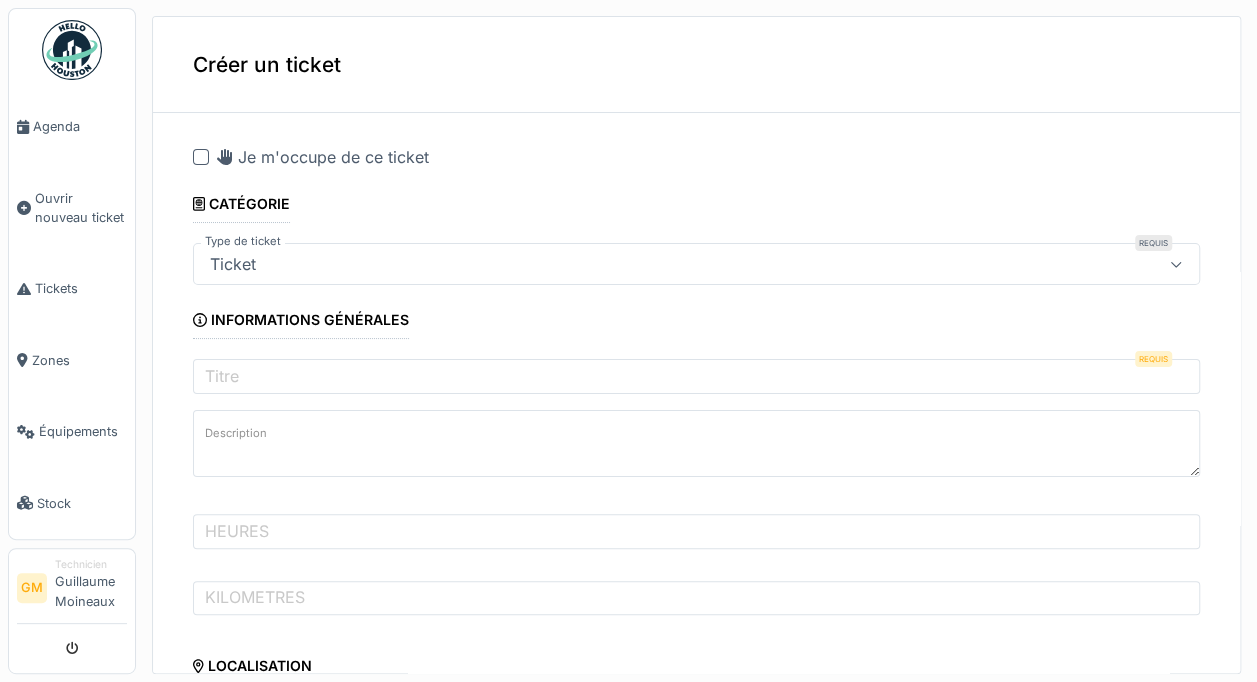 click at bounding box center [201, 157] 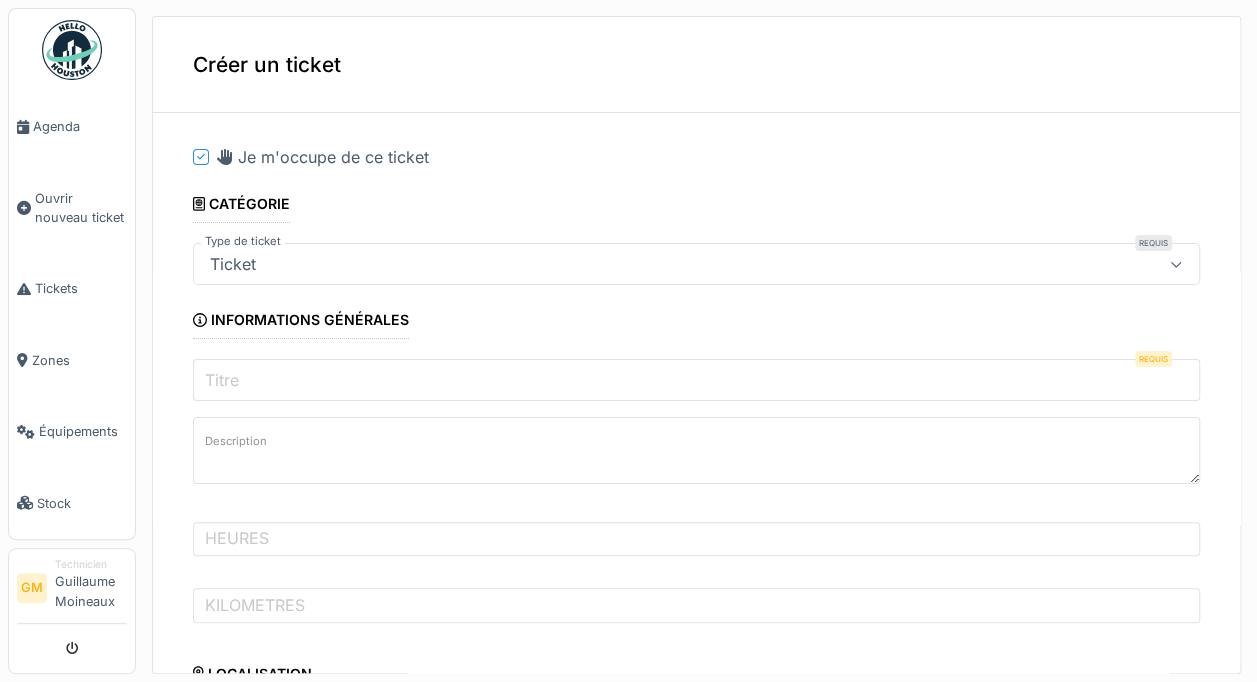 click on "Titre" at bounding box center [696, 380] 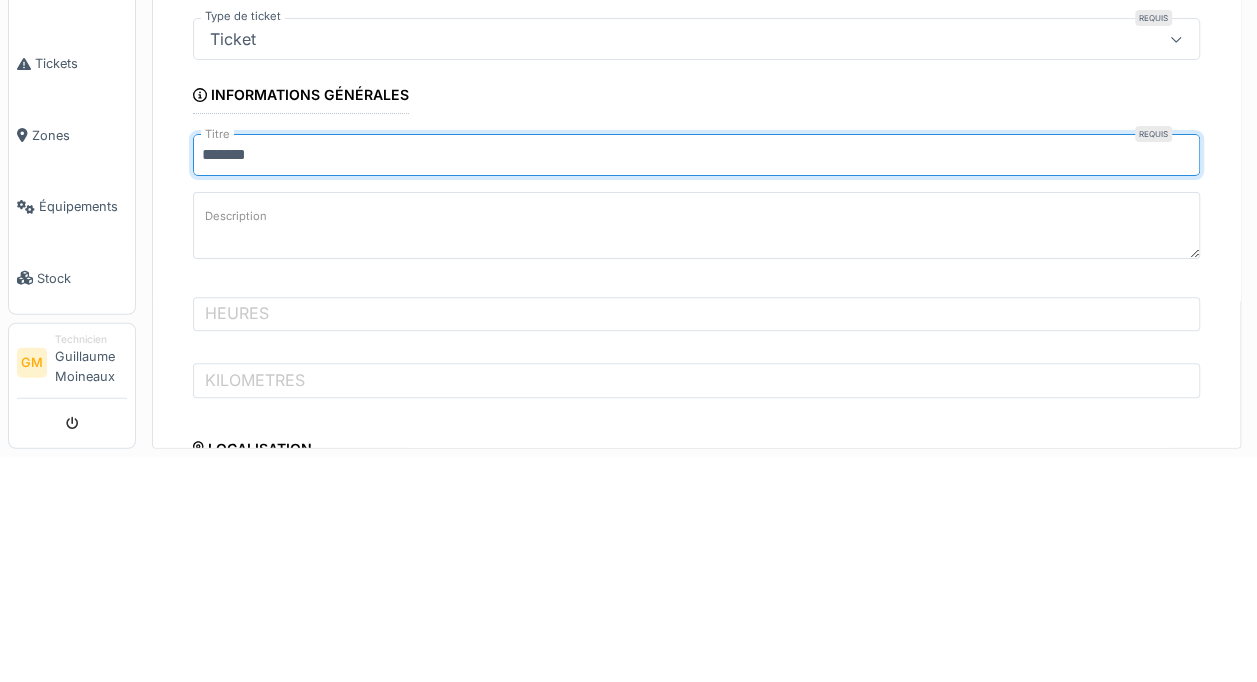 type on "******" 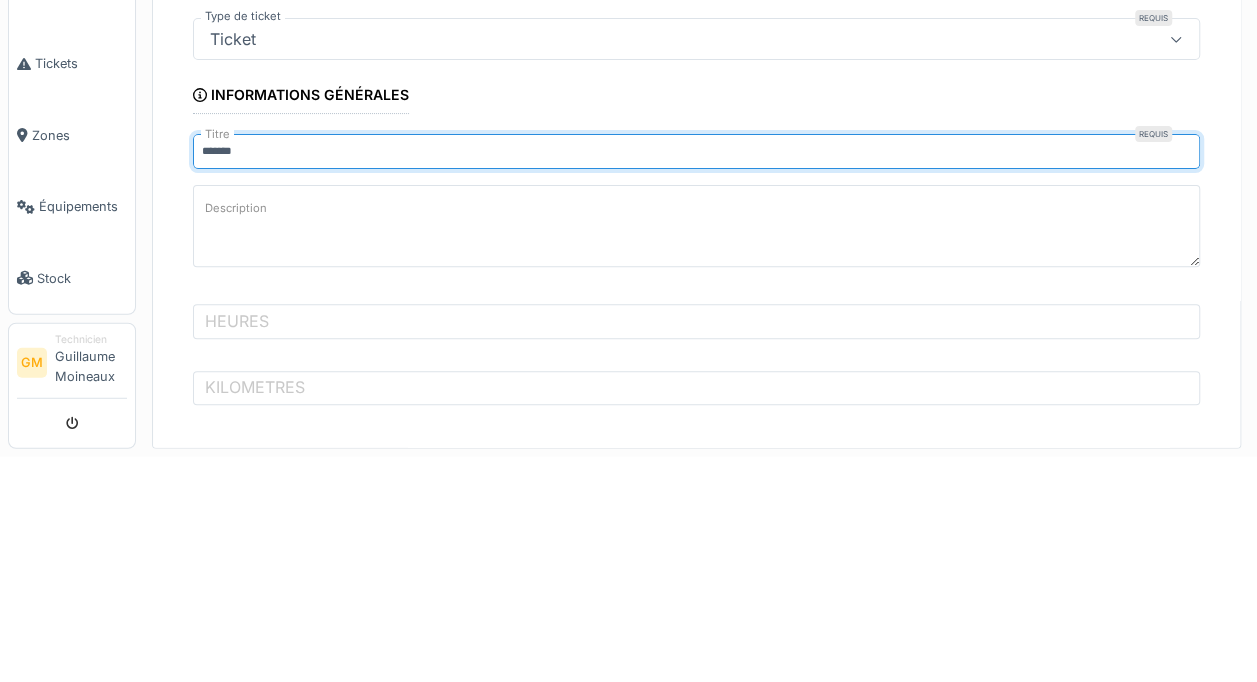 click on "Description" at bounding box center [696, 451] 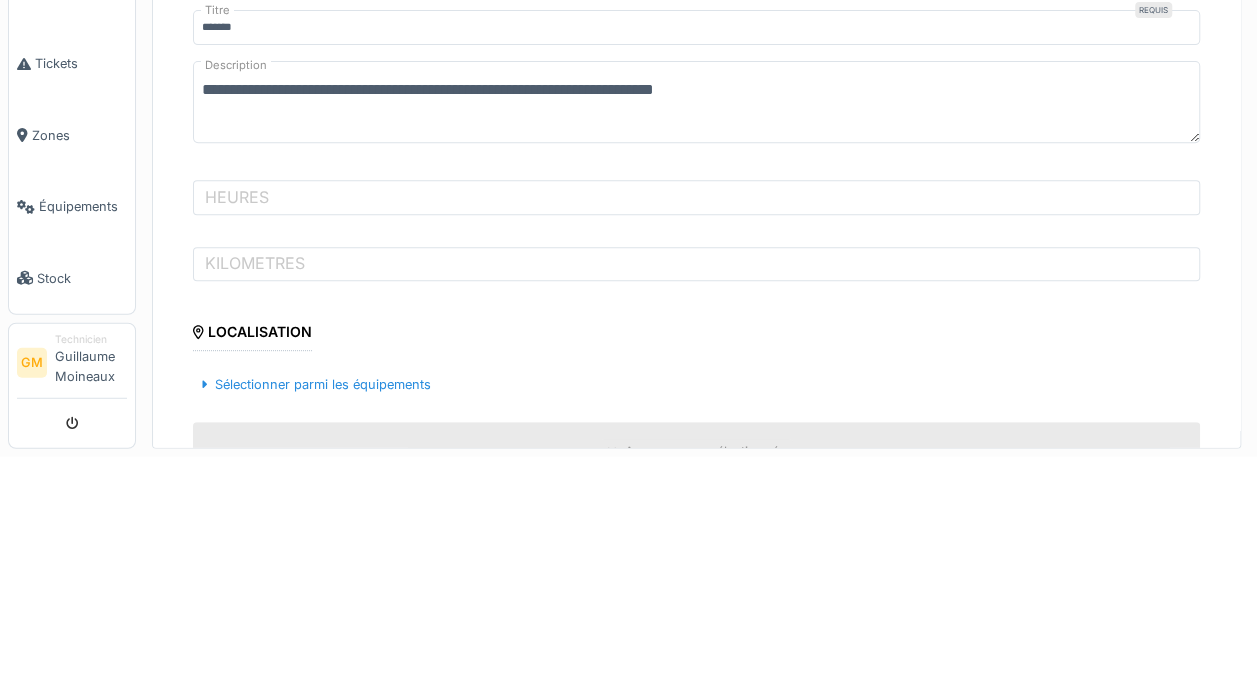 scroll, scrollTop: 226, scrollLeft: 0, axis: vertical 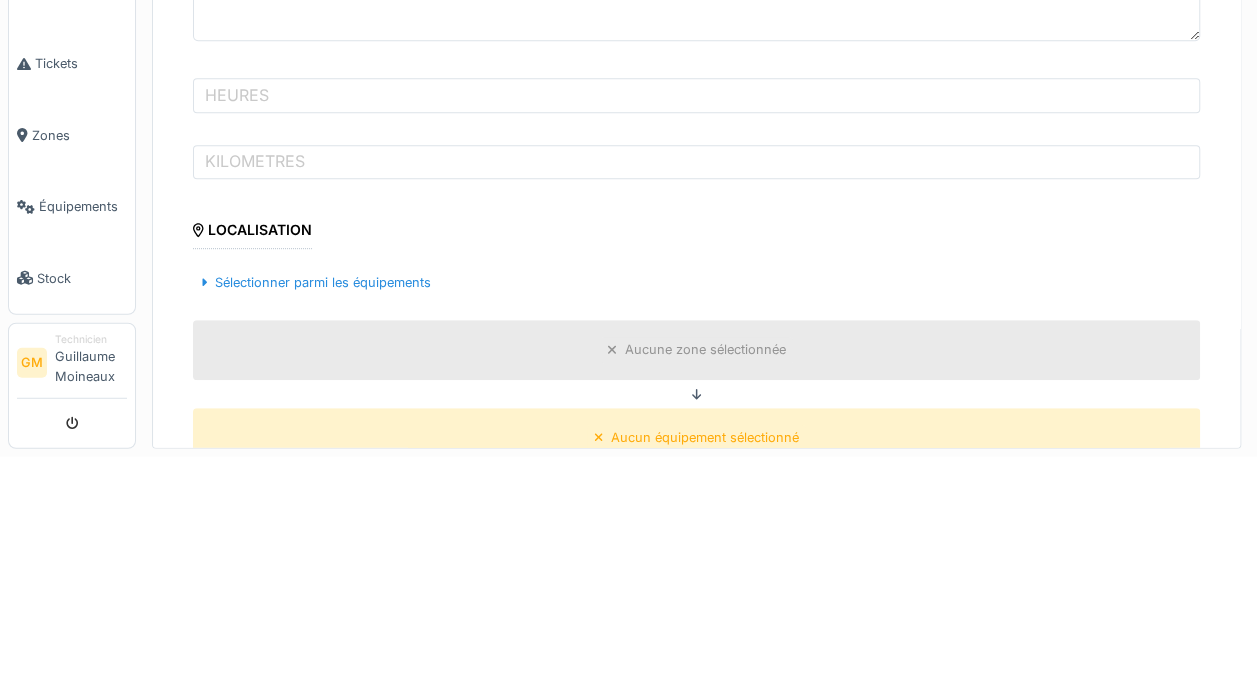 type on "**********" 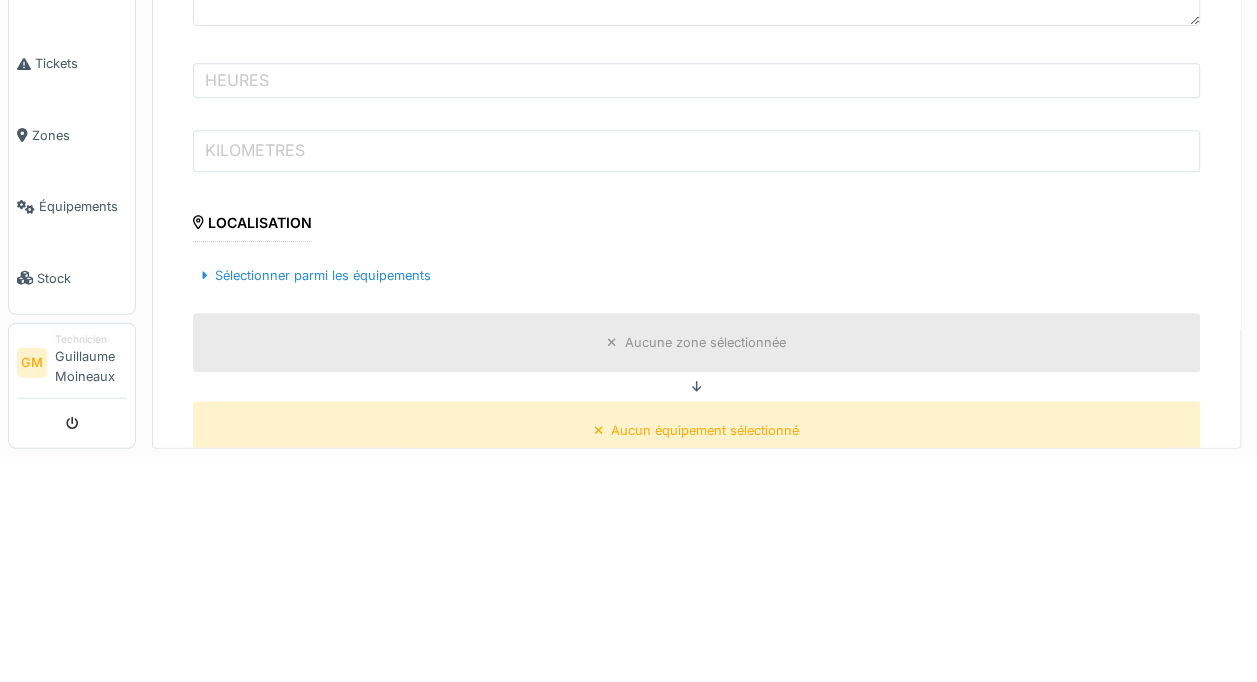 click on "KILOMETRES" at bounding box center [696, 376] 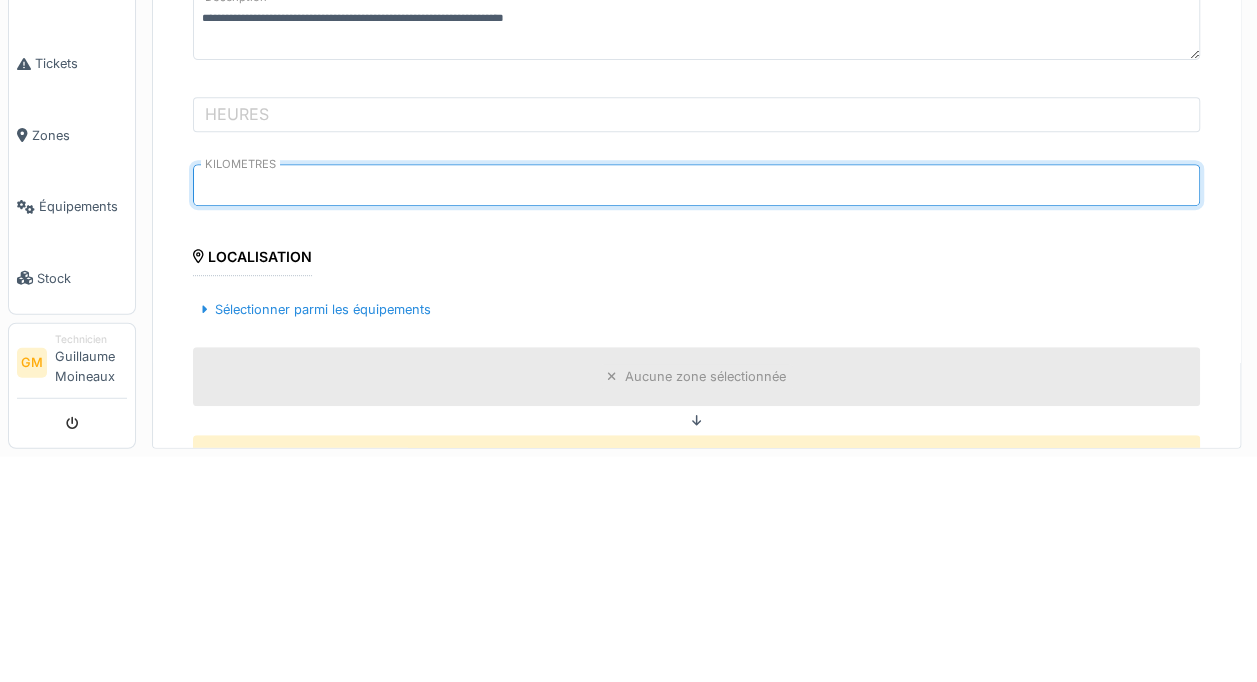 scroll, scrollTop: 188, scrollLeft: 0, axis: vertical 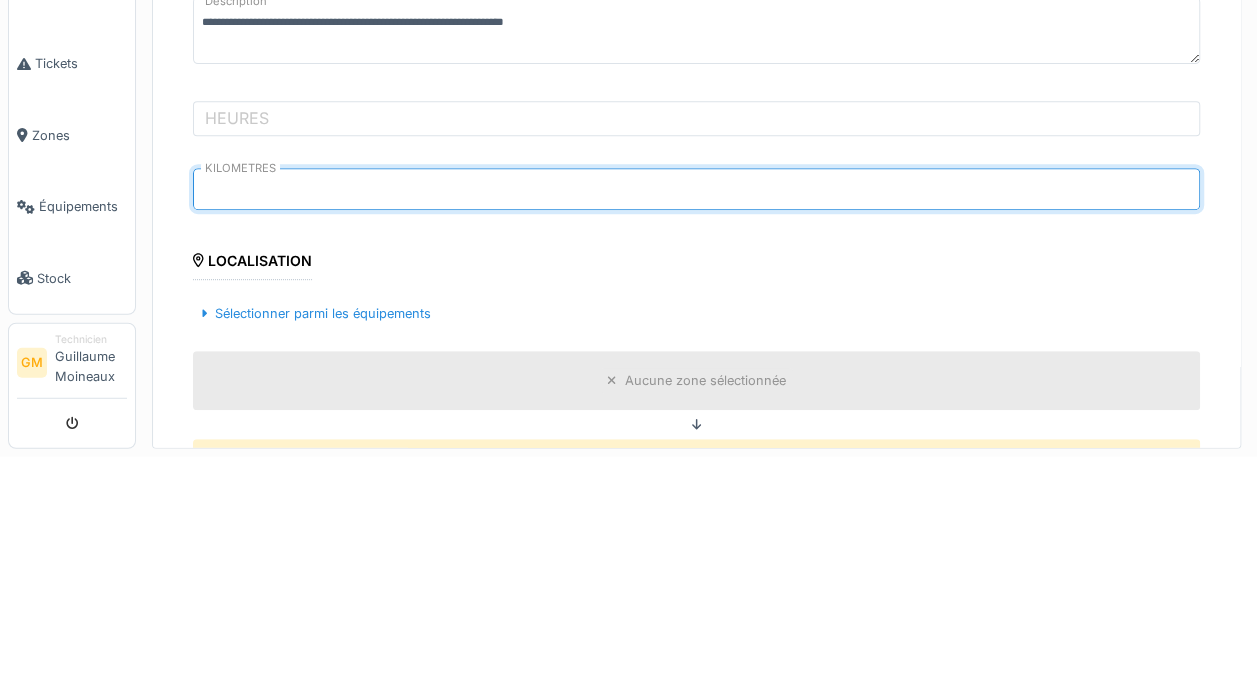 type on "*****" 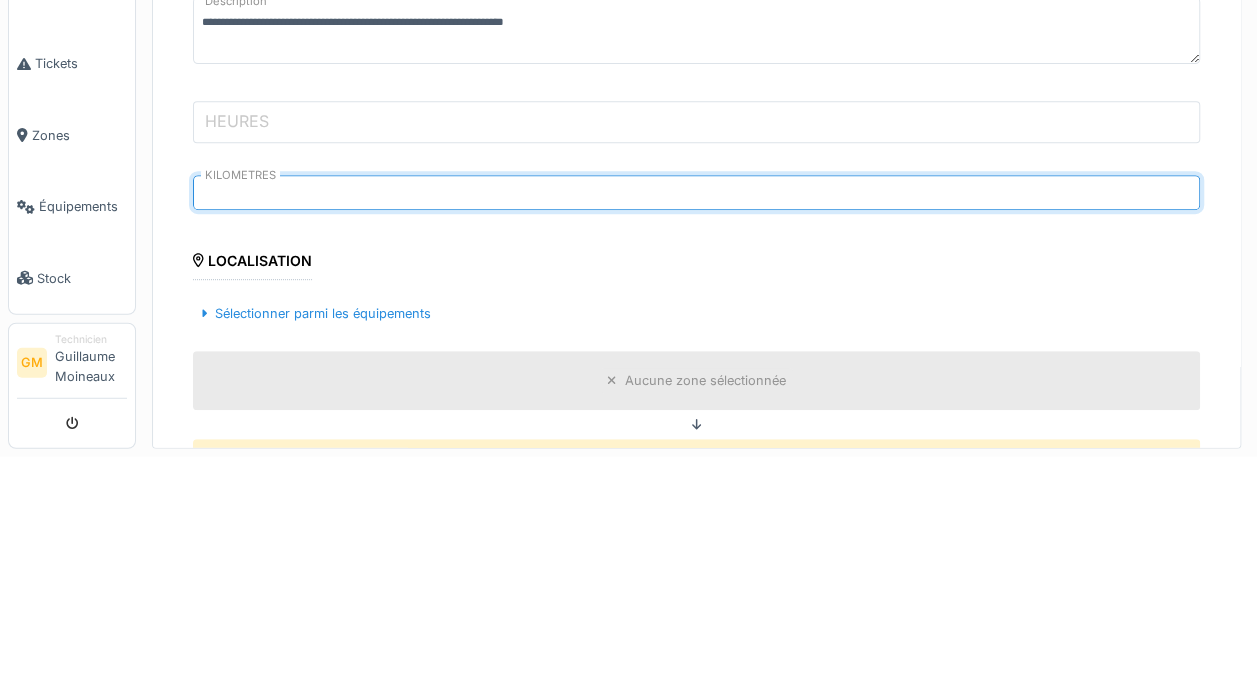 click on "HEURES" at bounding box center [696, 347] 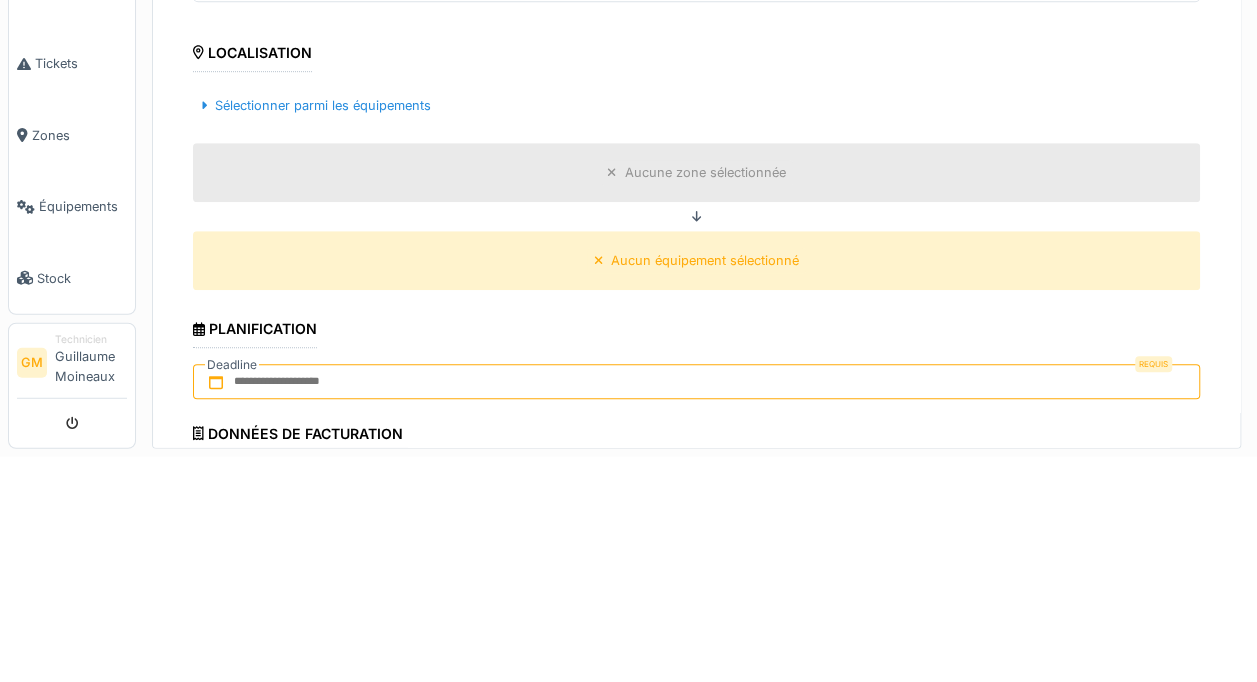 scroll, scrollTop: 399, scrollLeft: 0, axis: vertical 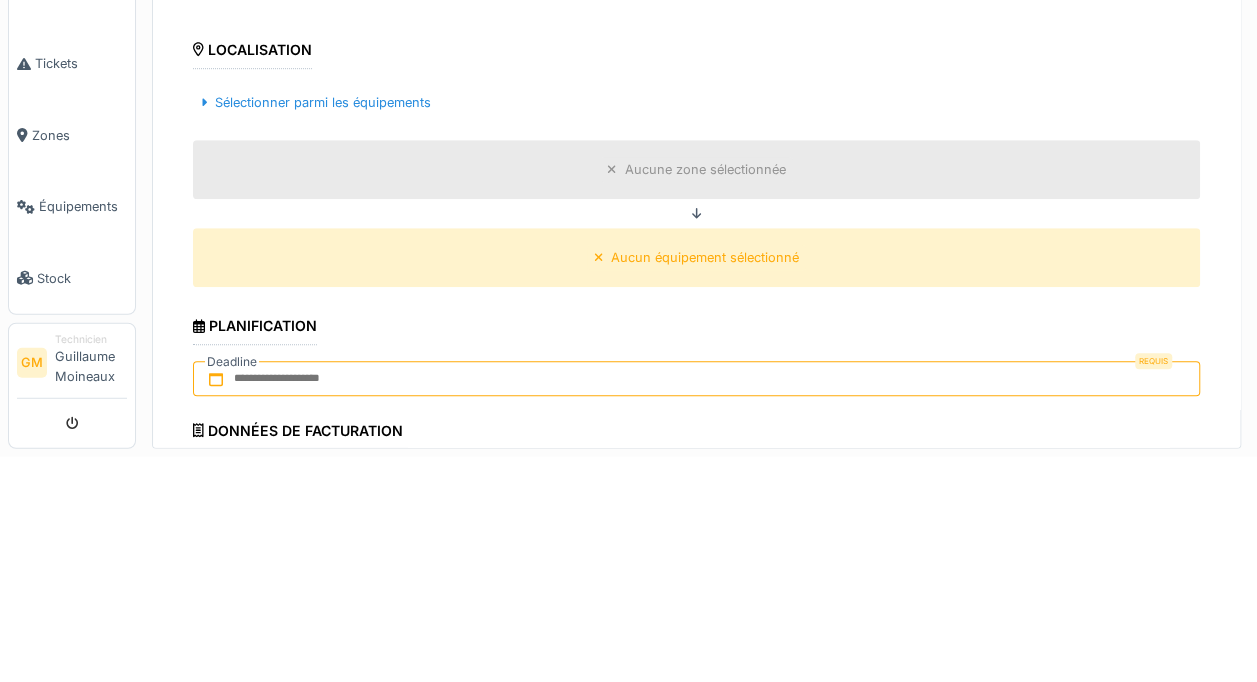 type on "*" 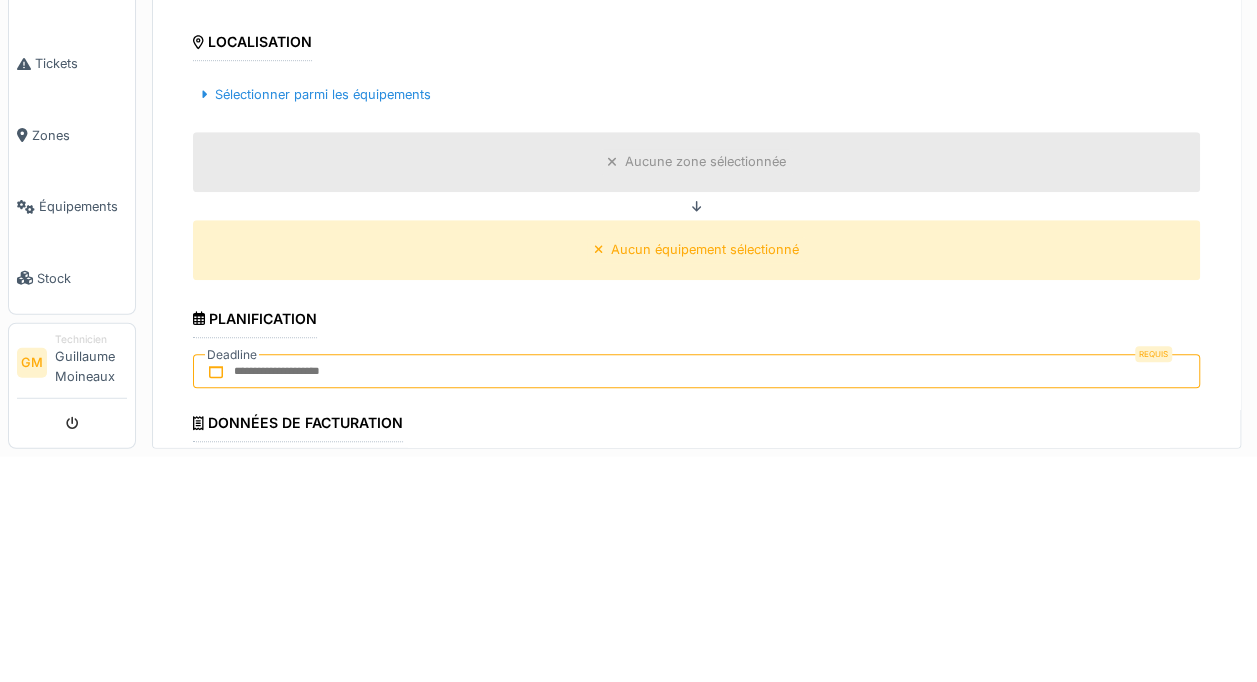 click on "Sélectionner parmi les équipements" at bounding box center [316, 319] 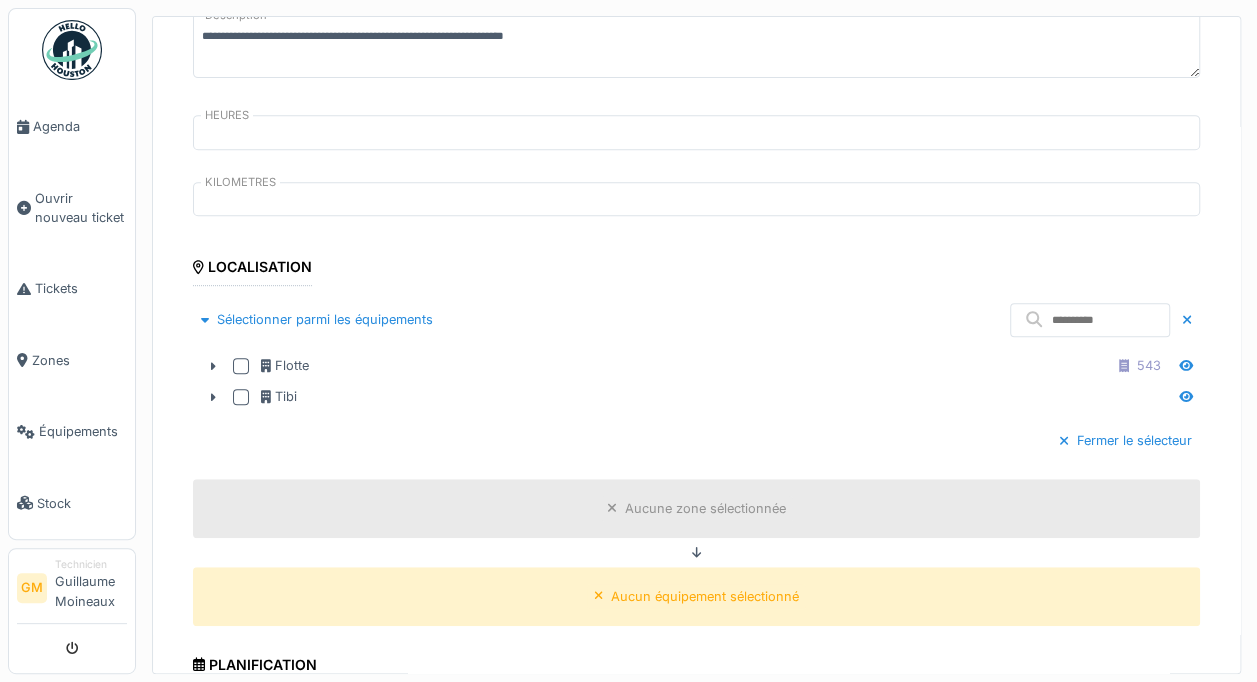 click at bounding box center [241, 366] 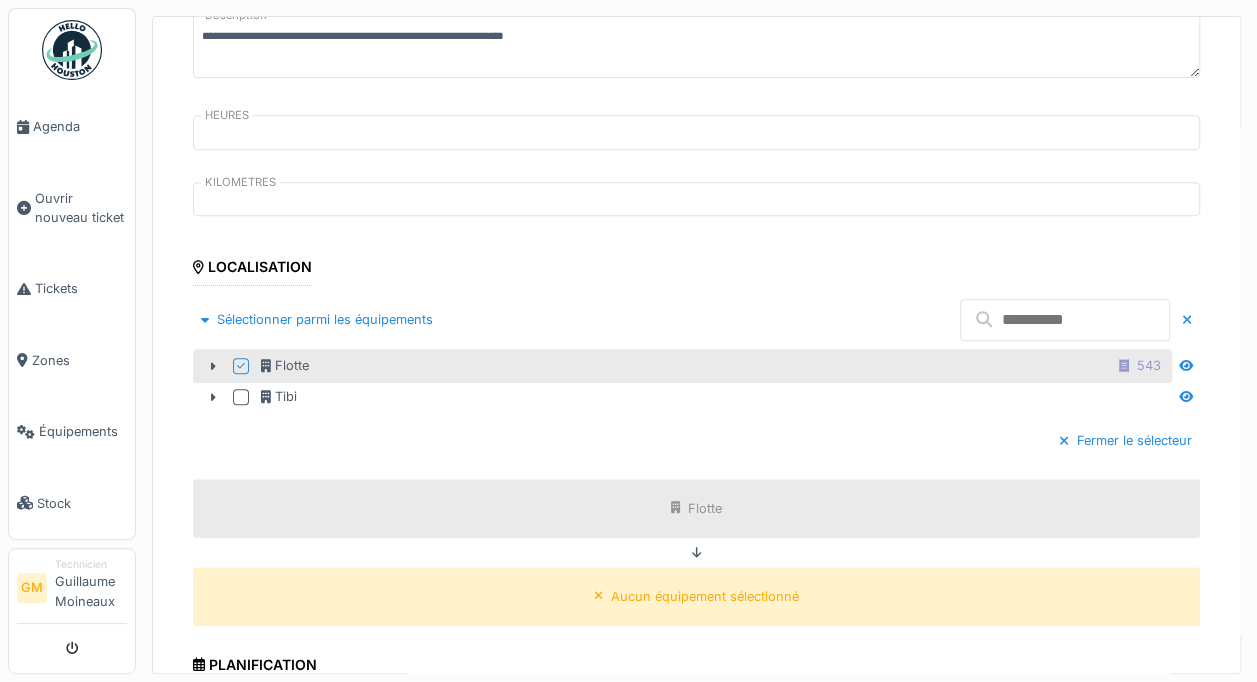 click at bounding box center (1065, 320) 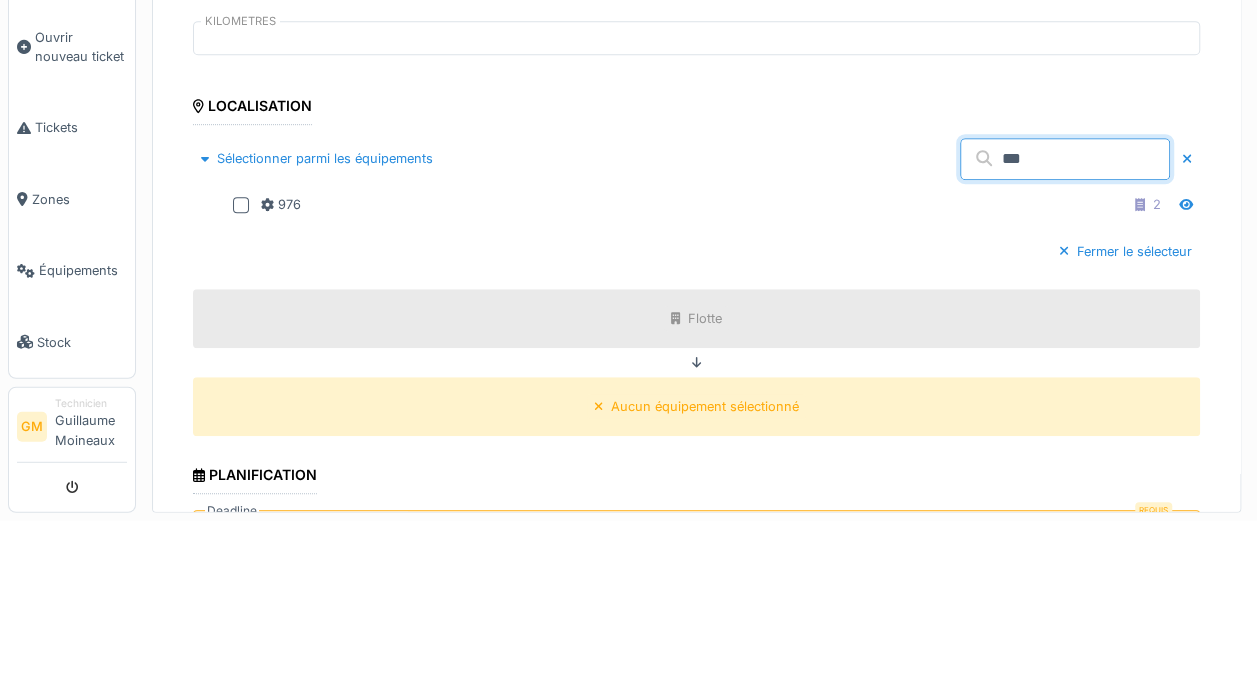 type on "***" 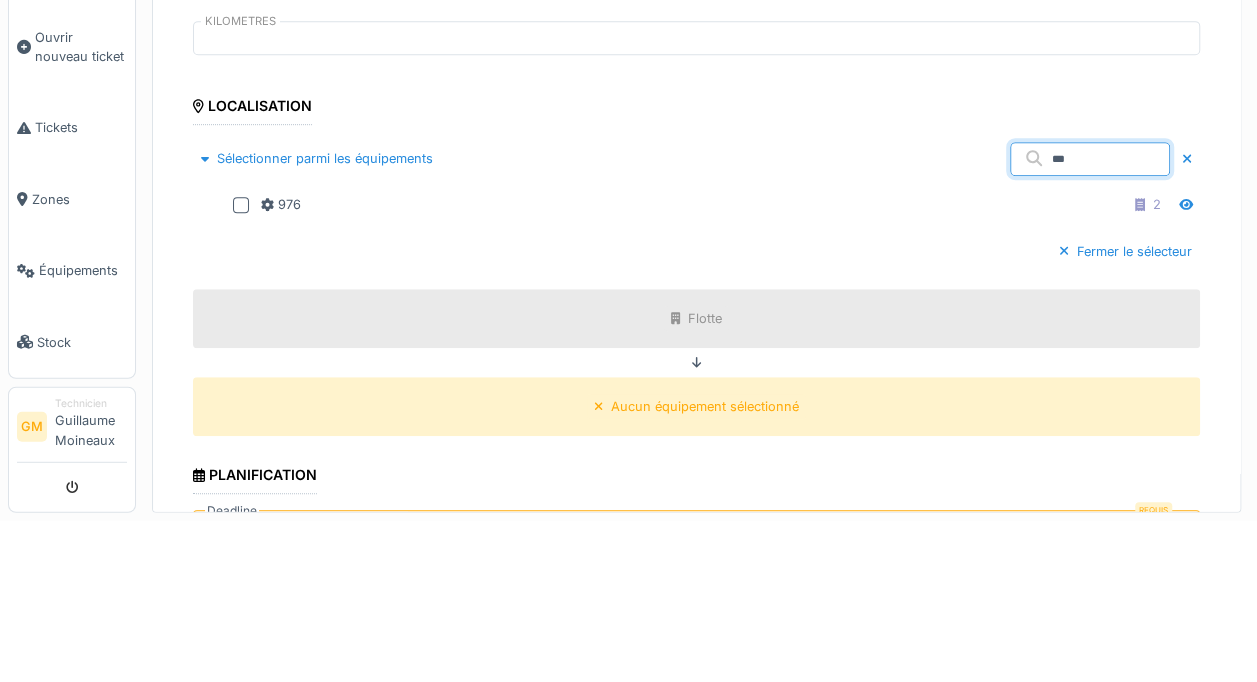 click at bounding box center [241, 366] 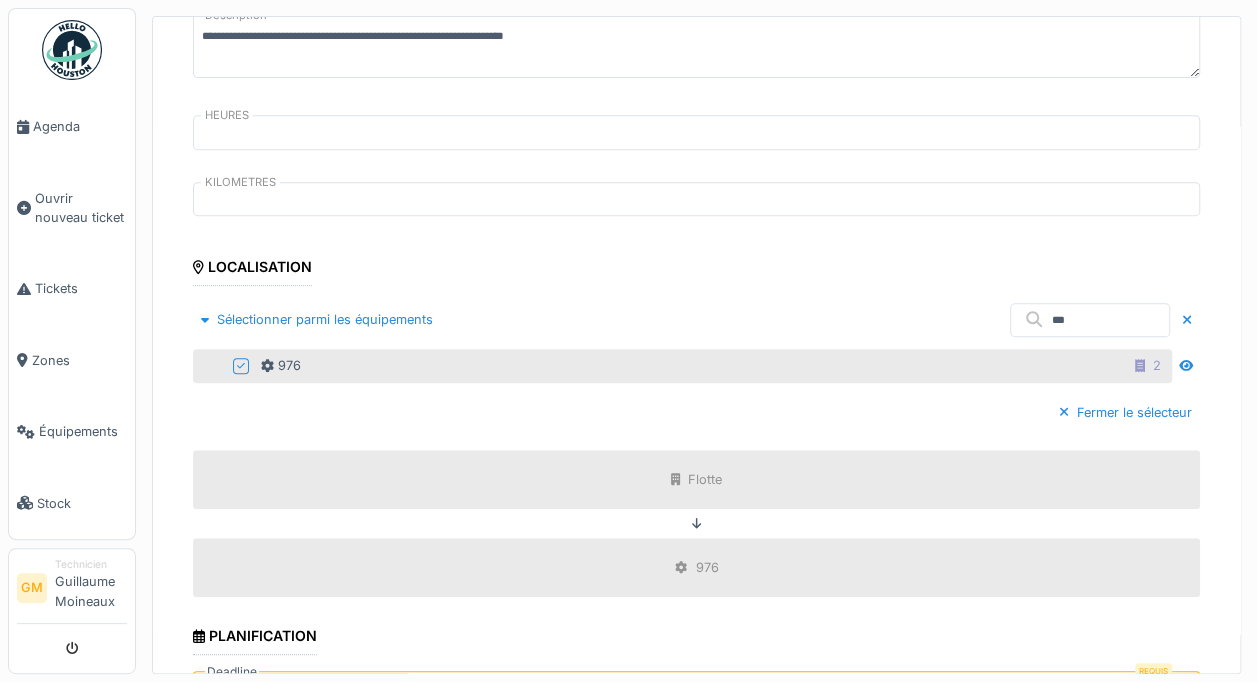 click on "976 2" at bounding box center (714, 365) 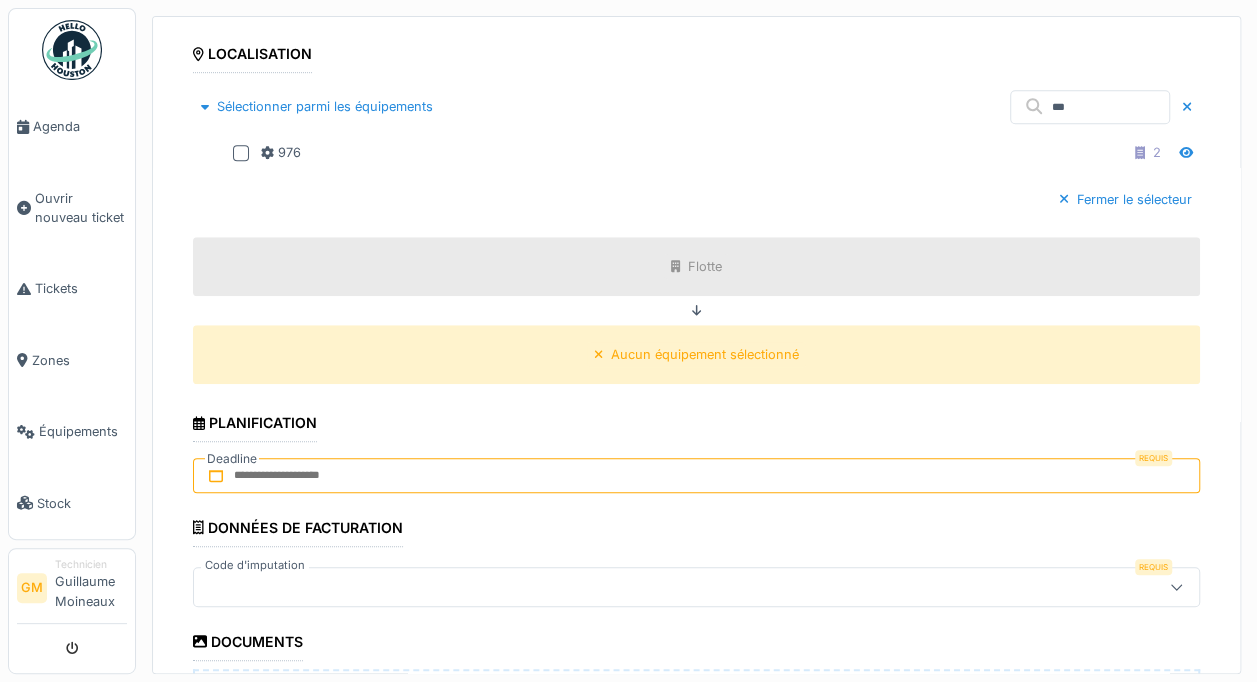 scroll, scrollTop: 622, scrollLeft: 0, axis: vertical 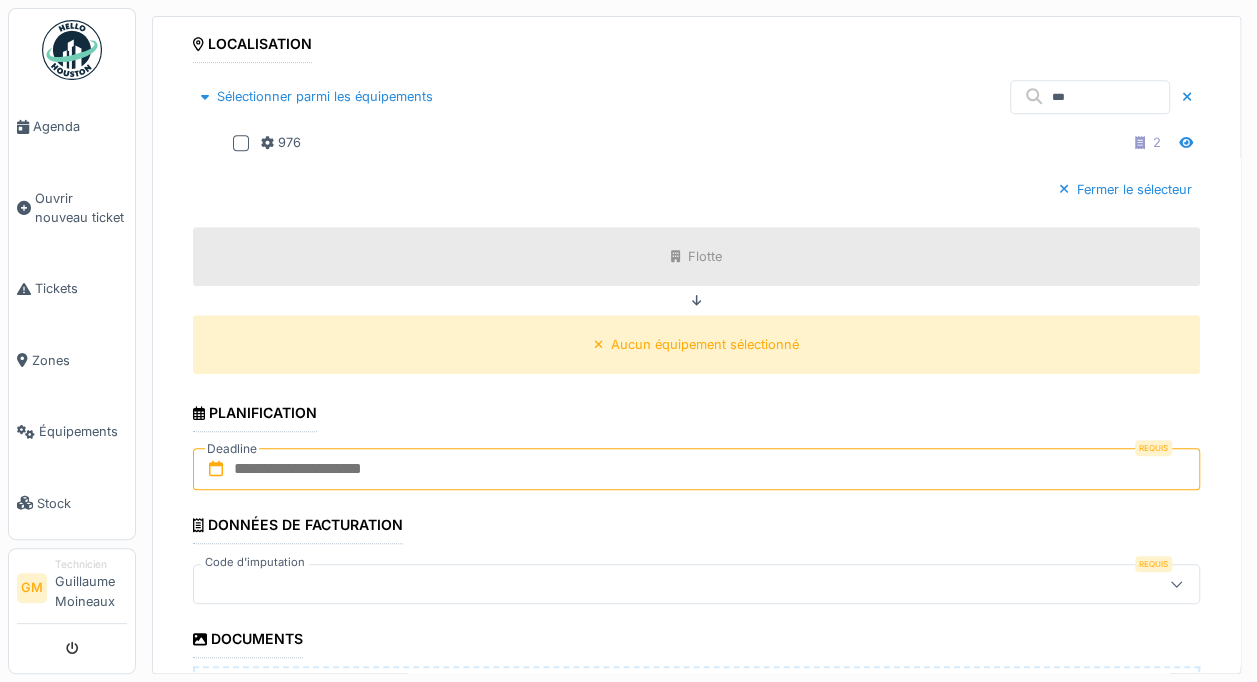 click at bounding box center (696, 469) 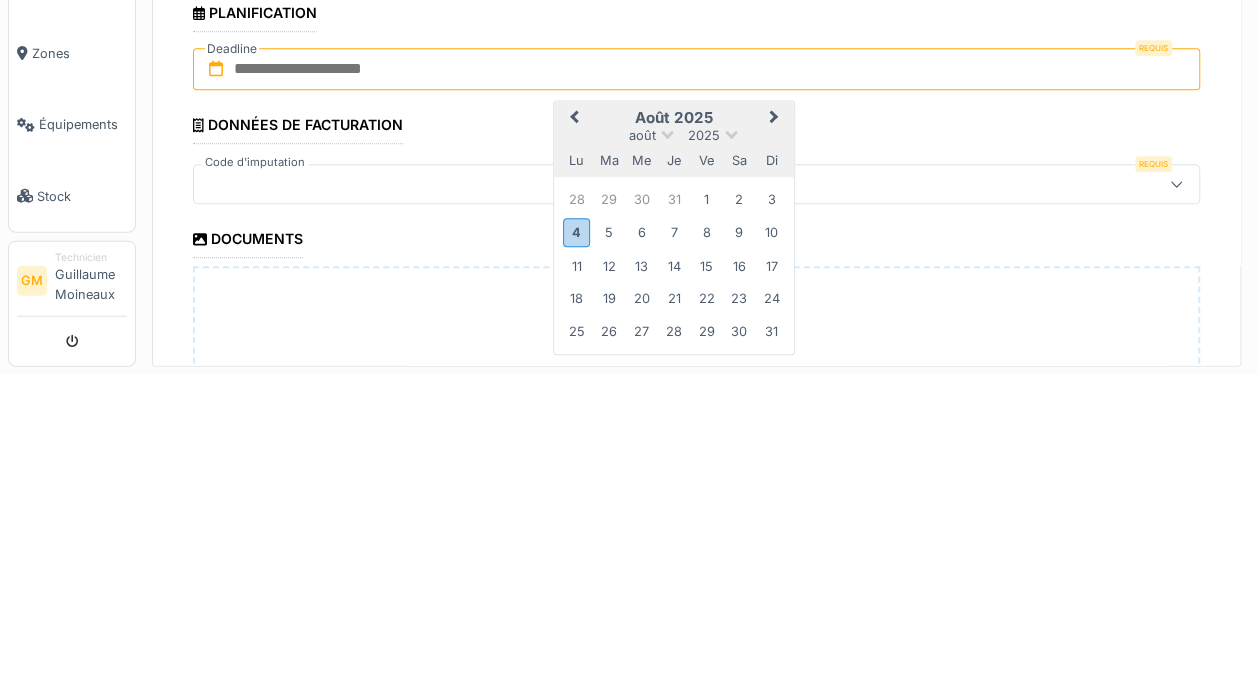 scroll, scrollTop: 720, scrollLeft: 0, axis: vertical 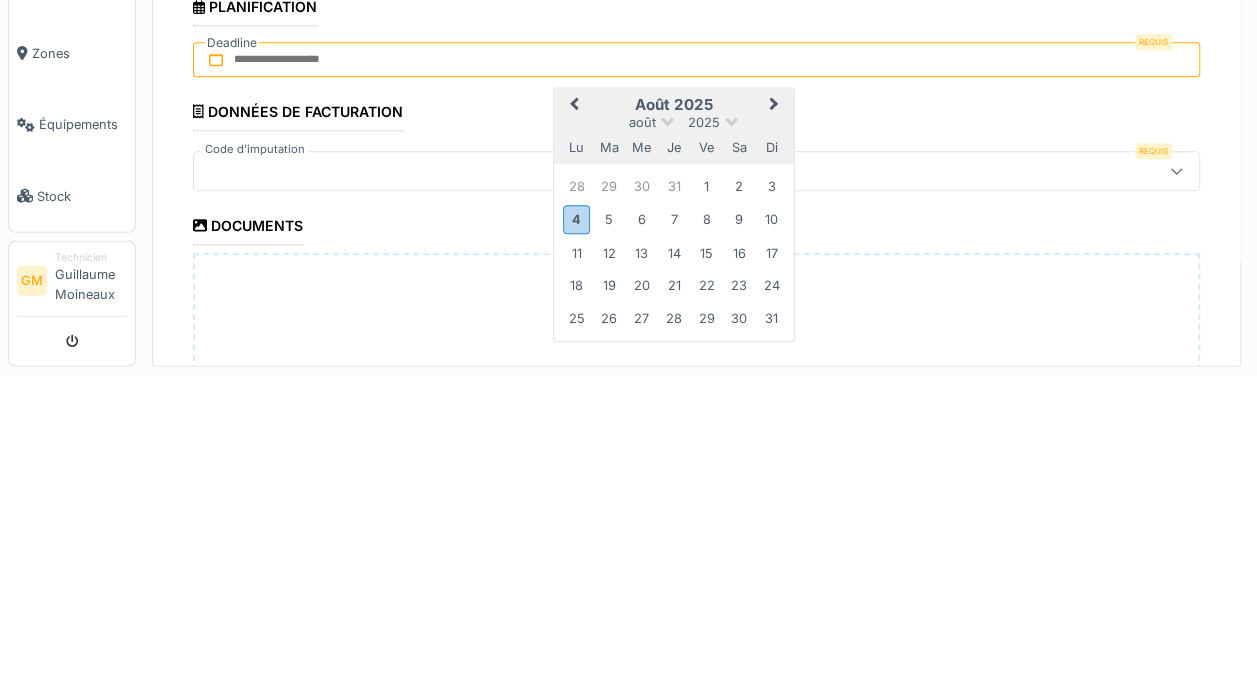 click on "4" at bounding box center (576, 527) 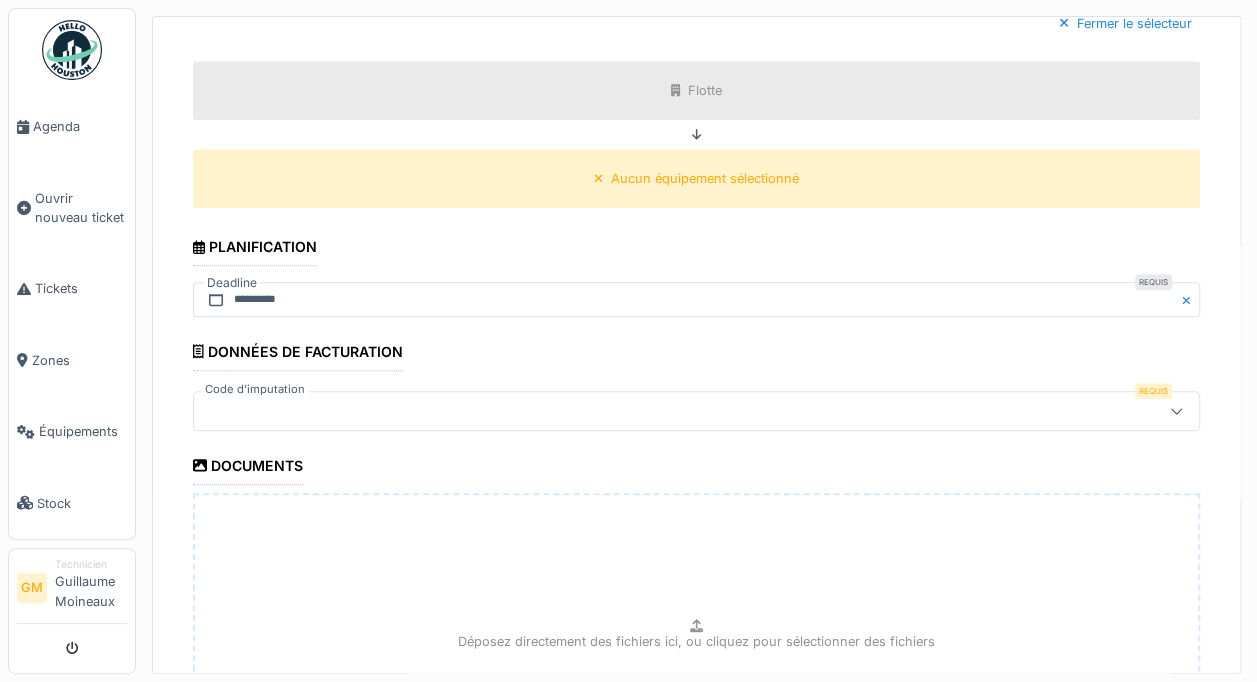 scroll, scrollTop: 801, scrollLeft: 0, axis: vertical 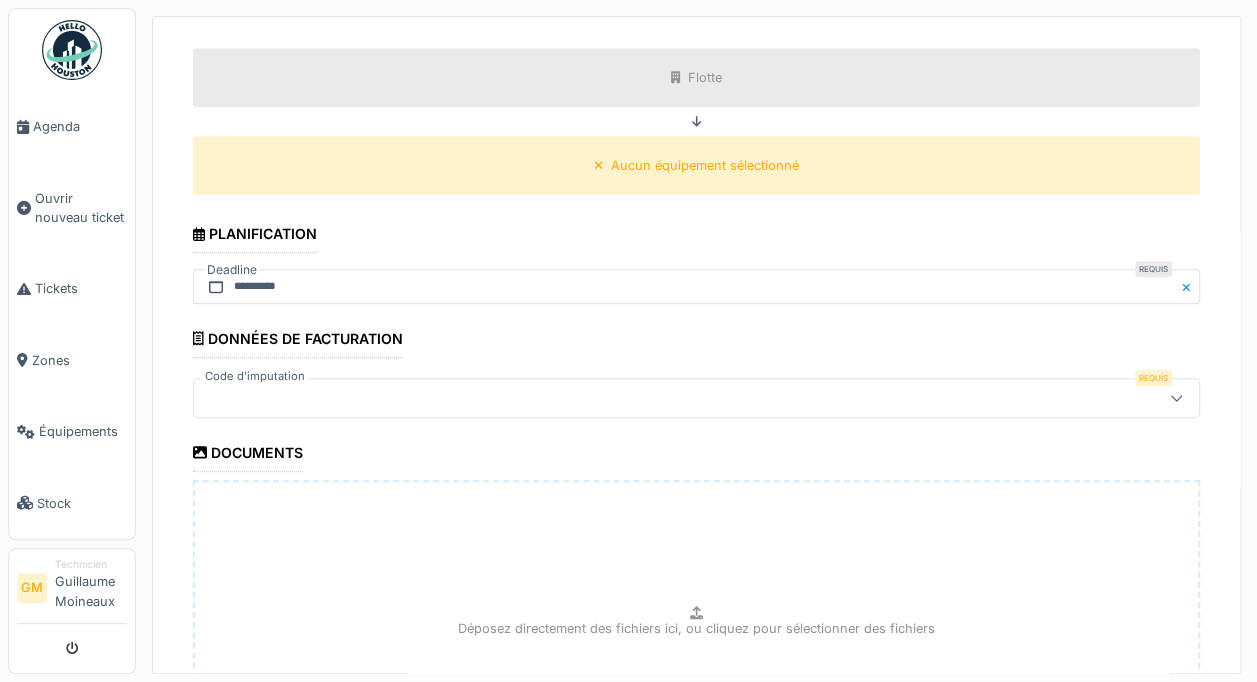 click at bounding box center (1176, 398) 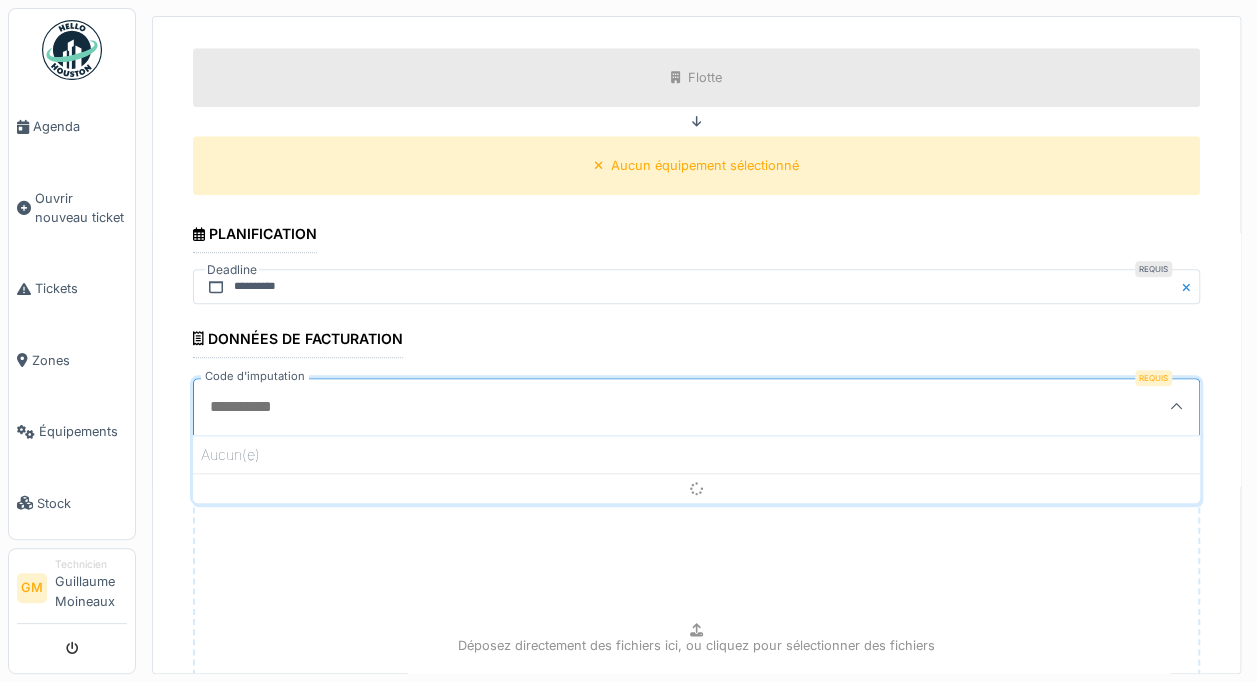 scroll, scrollTop: 4, scrollLeft: 0, axis: vertical 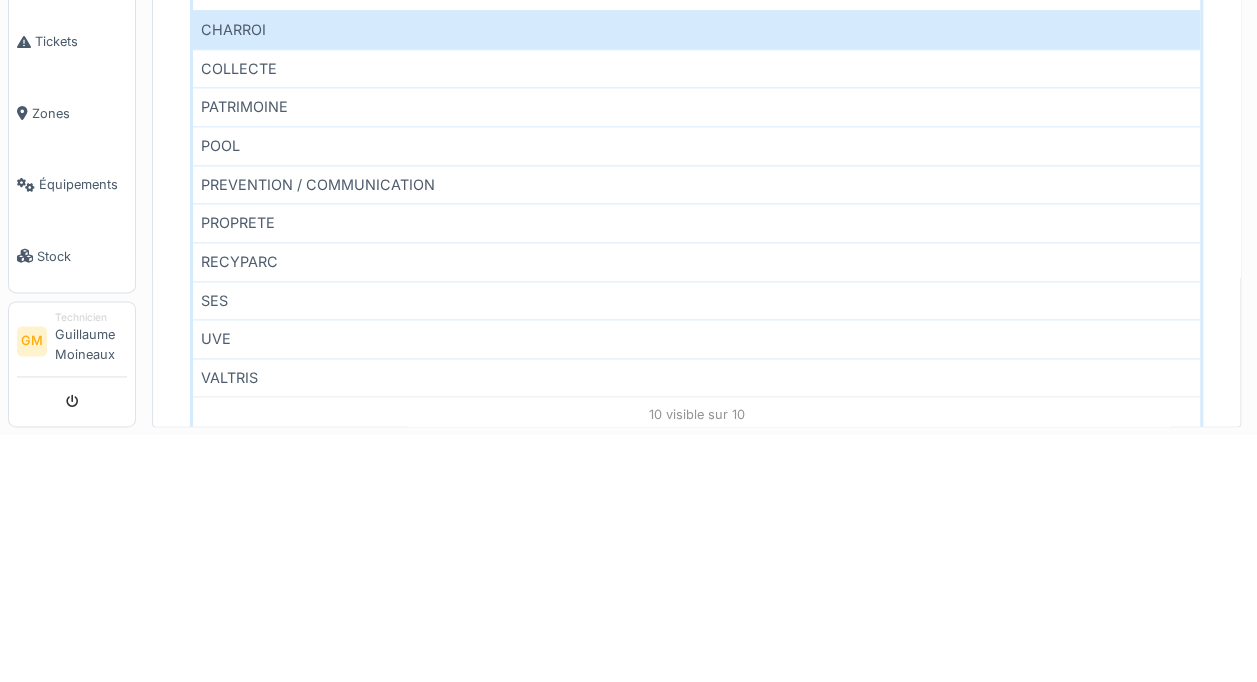 click on "PROPRETE" at bounding box center (696, 469) 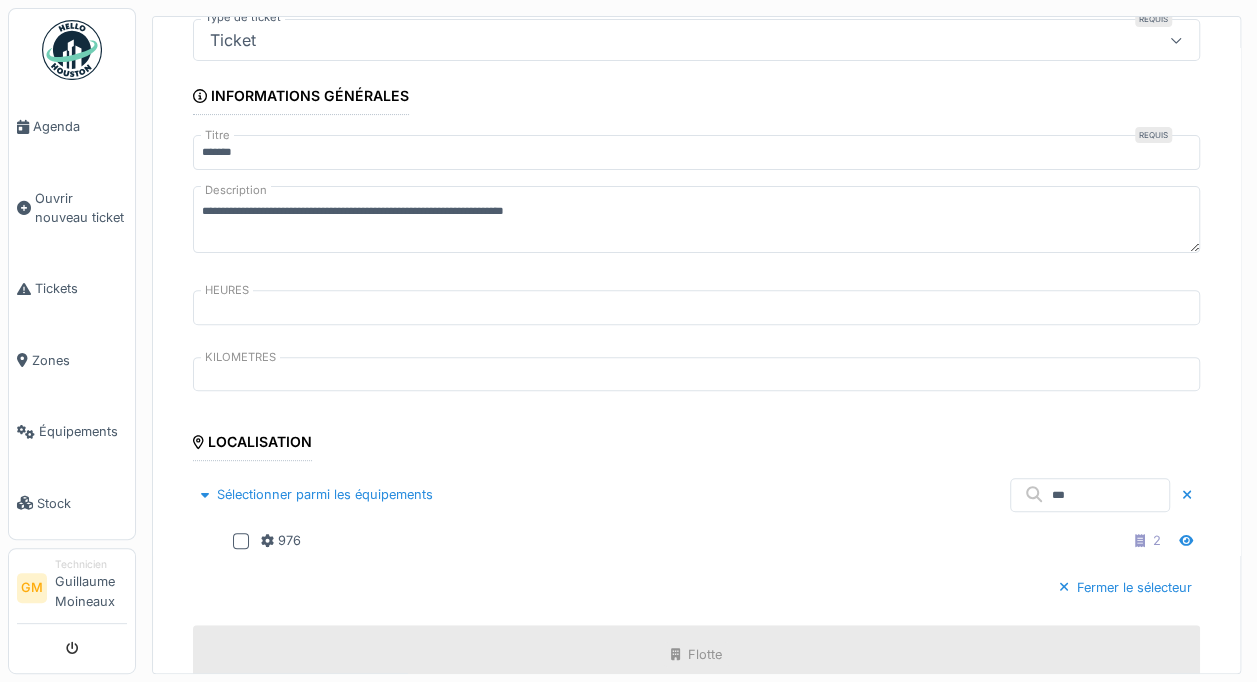 scroll, scrollTop: 227, scrollLeft: 0, axis: vertical 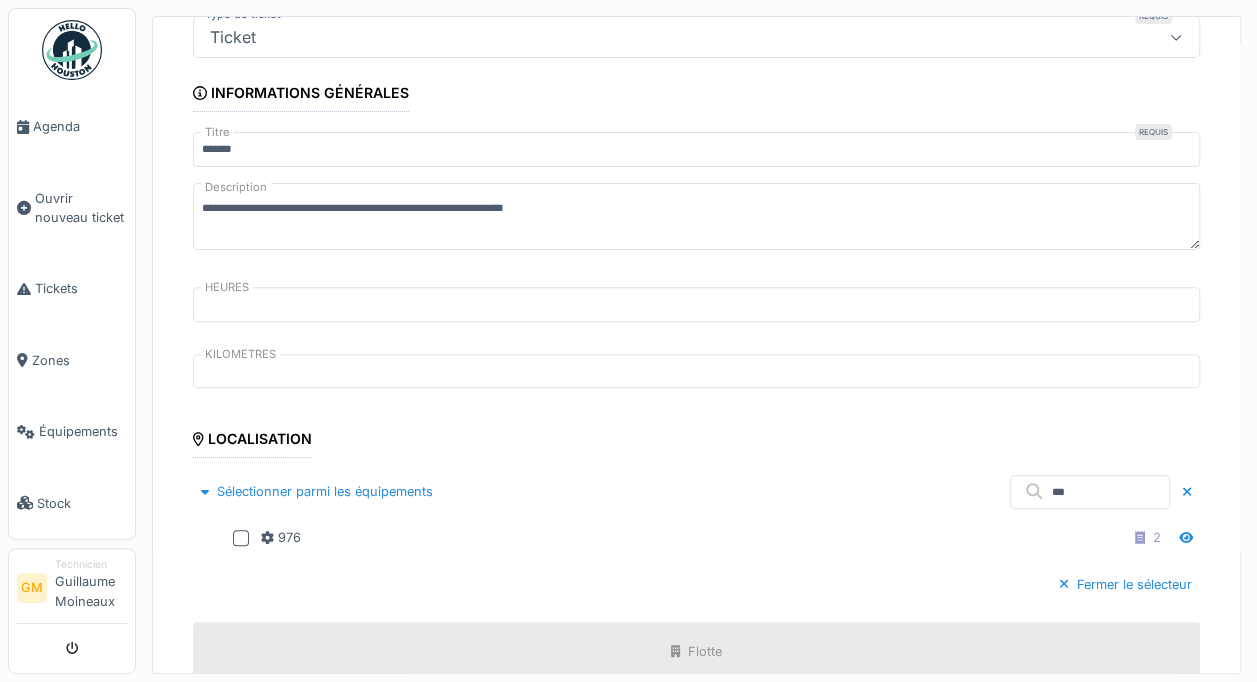 click on "976 2" at bounding box center (682, 537) 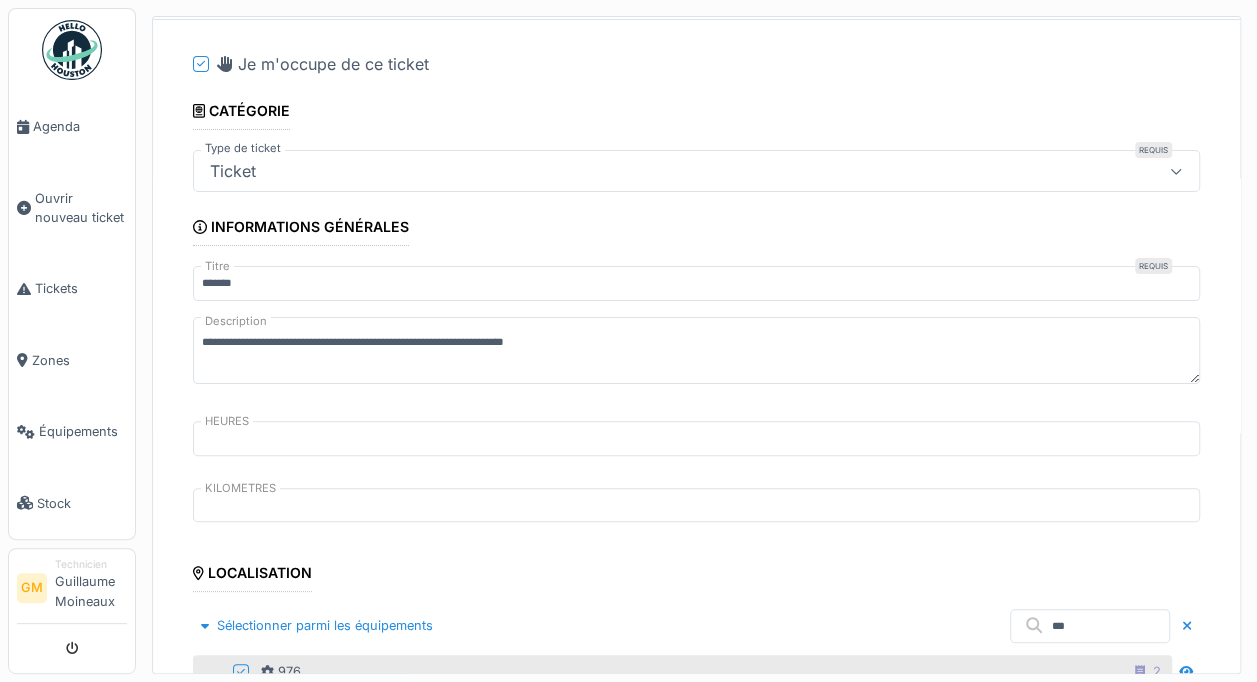 scroll, scrollTop: 90, scrollLeft: 0, axis: vertical 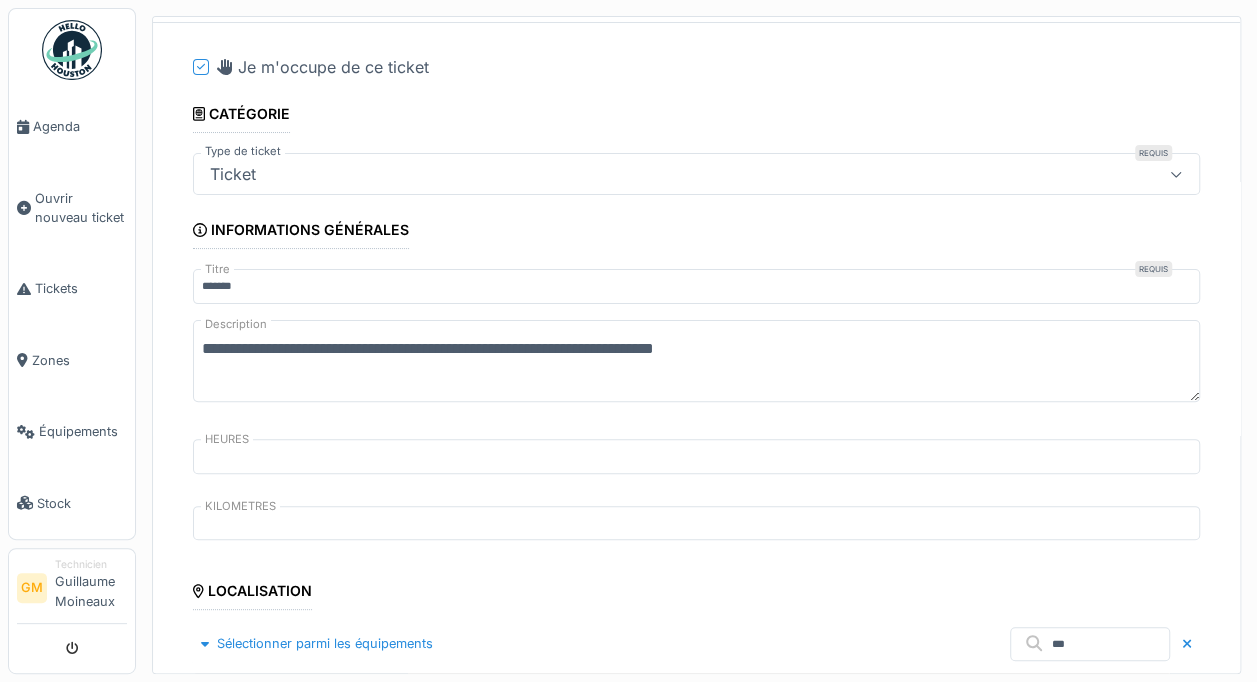 click on "**********" at bounding box center [696, 361] 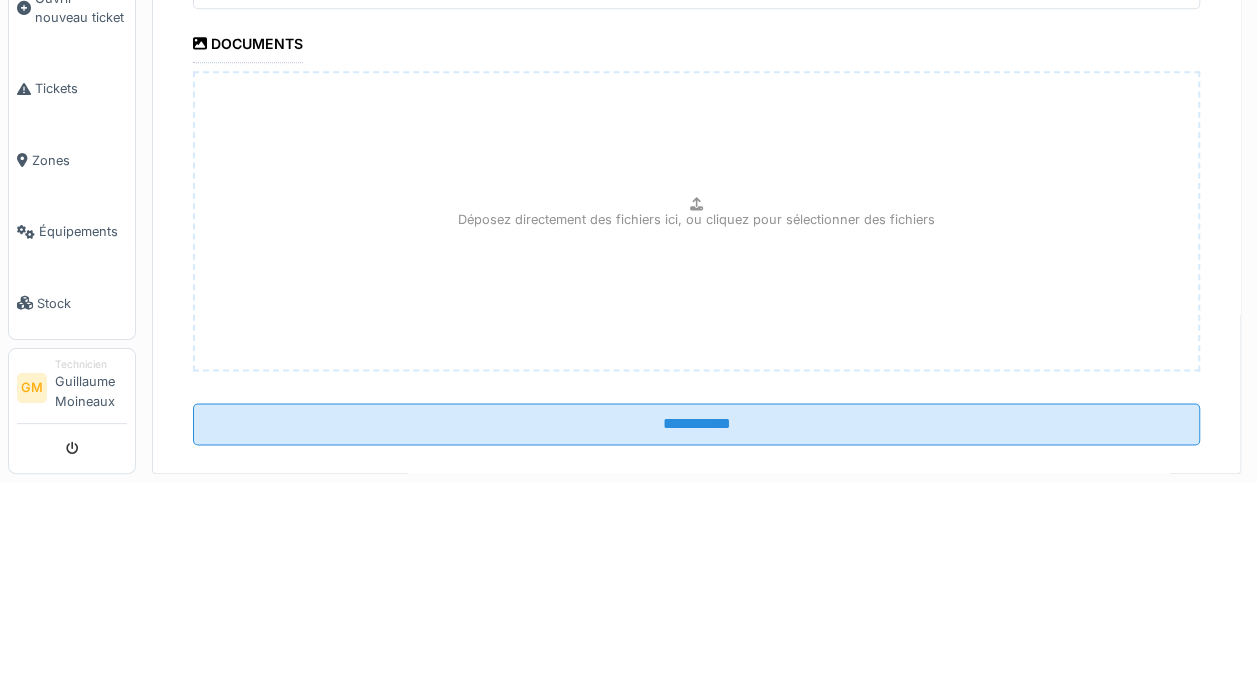 scroll, scrollTop: 1050, scrollLeft: 0, axis: vertical 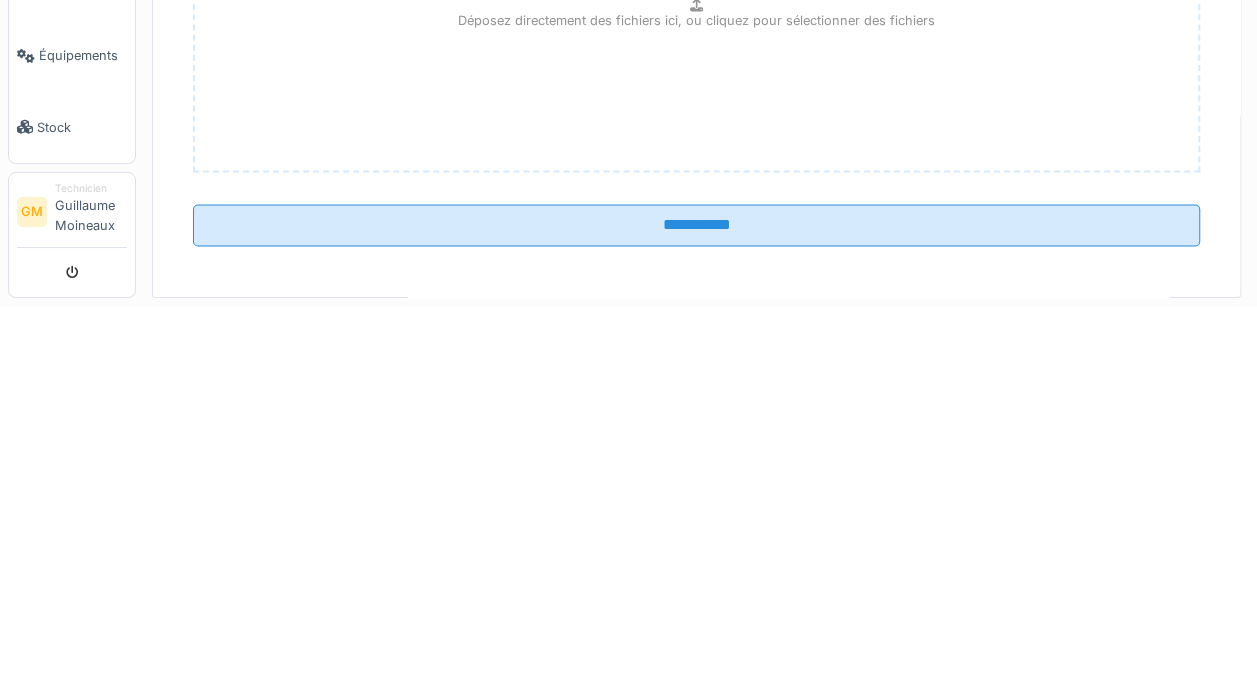 type on "**********" 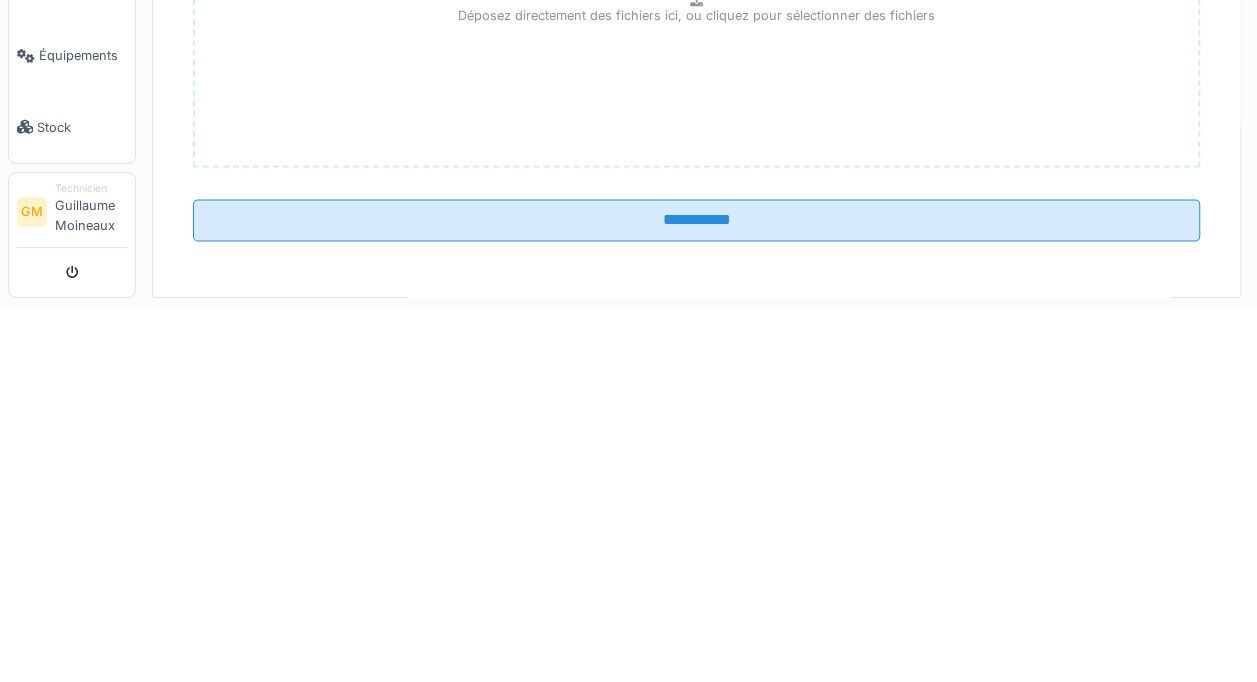 click on "**********" at bounding box center (696, 596) 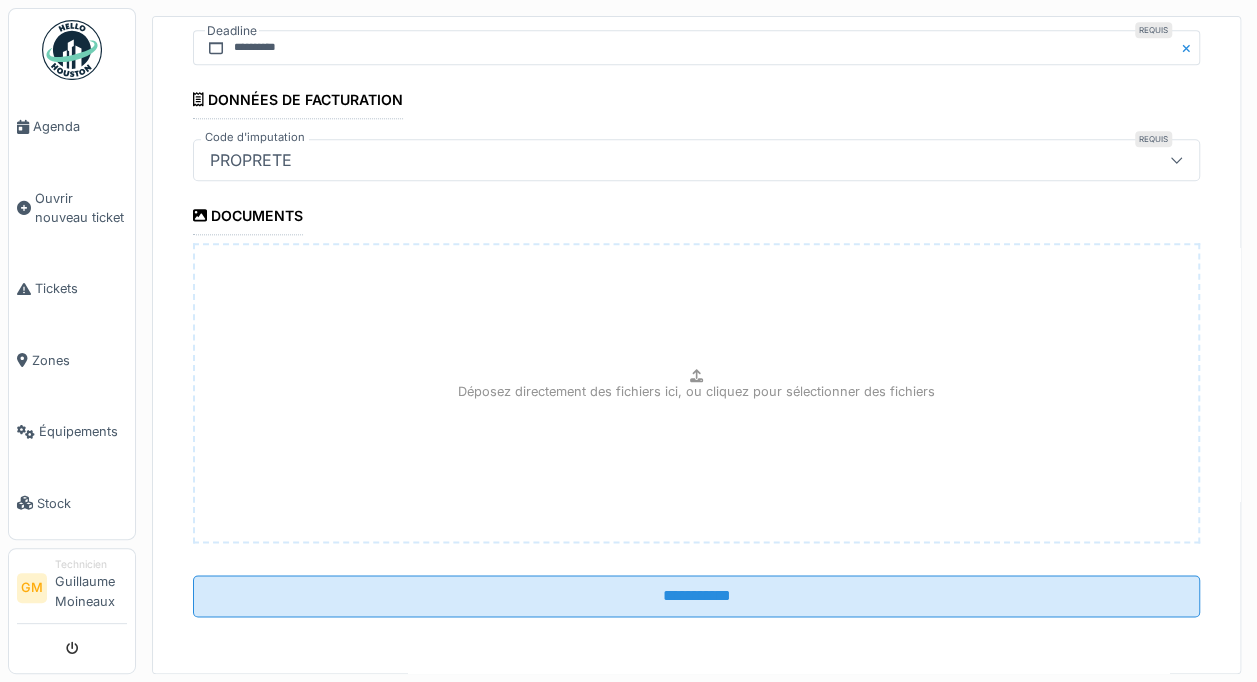 scroll, scrollTop: 1035, scrollLeft: 0, axis: vertical 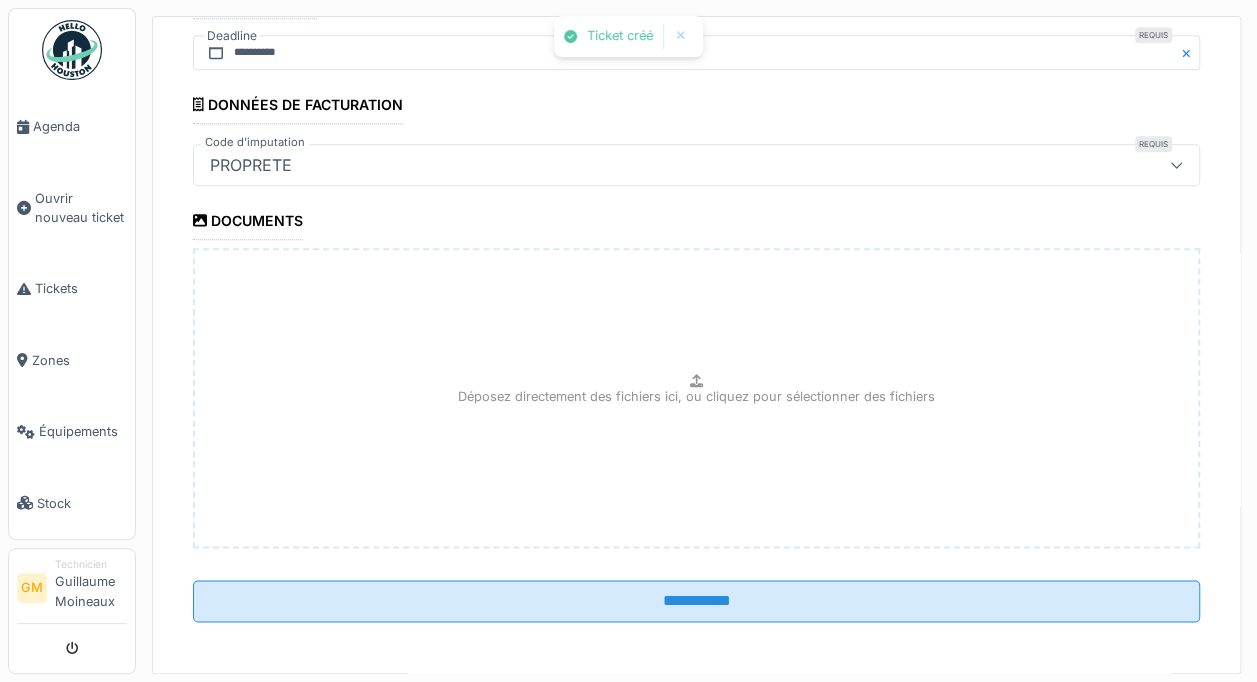 click on "**********" at bounding box center (696, 601) 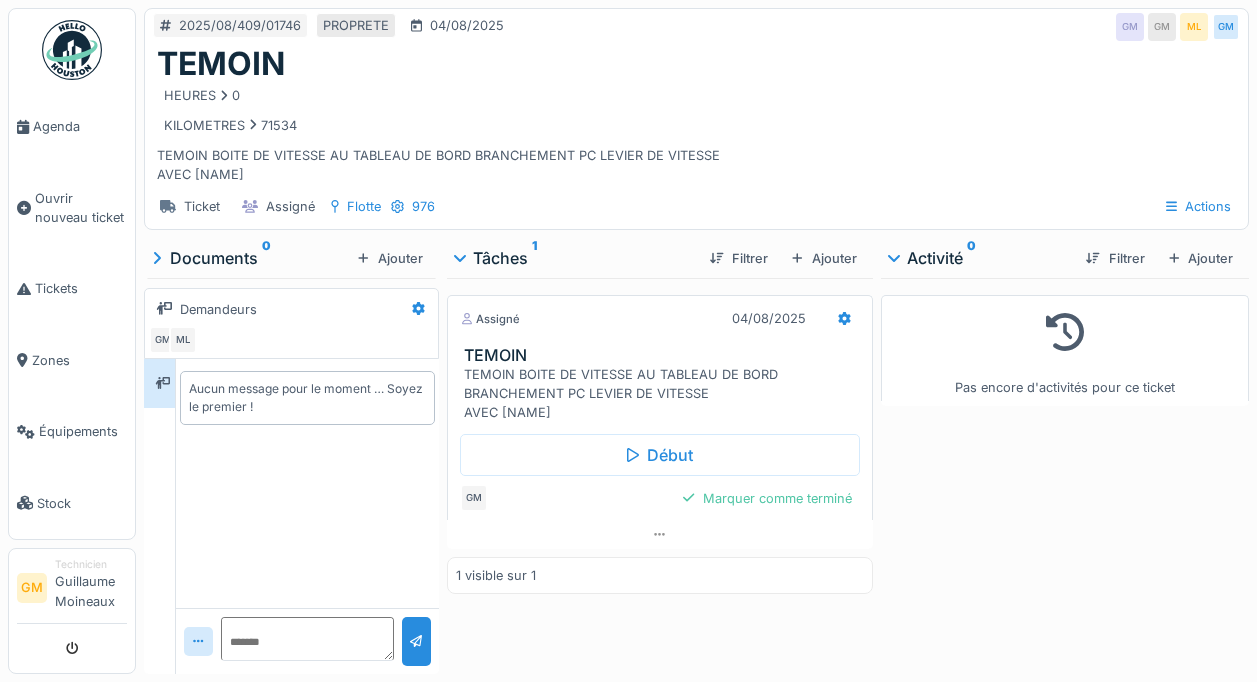 scroll, scrollTop: 0, scrollLeft: 0, axis: both 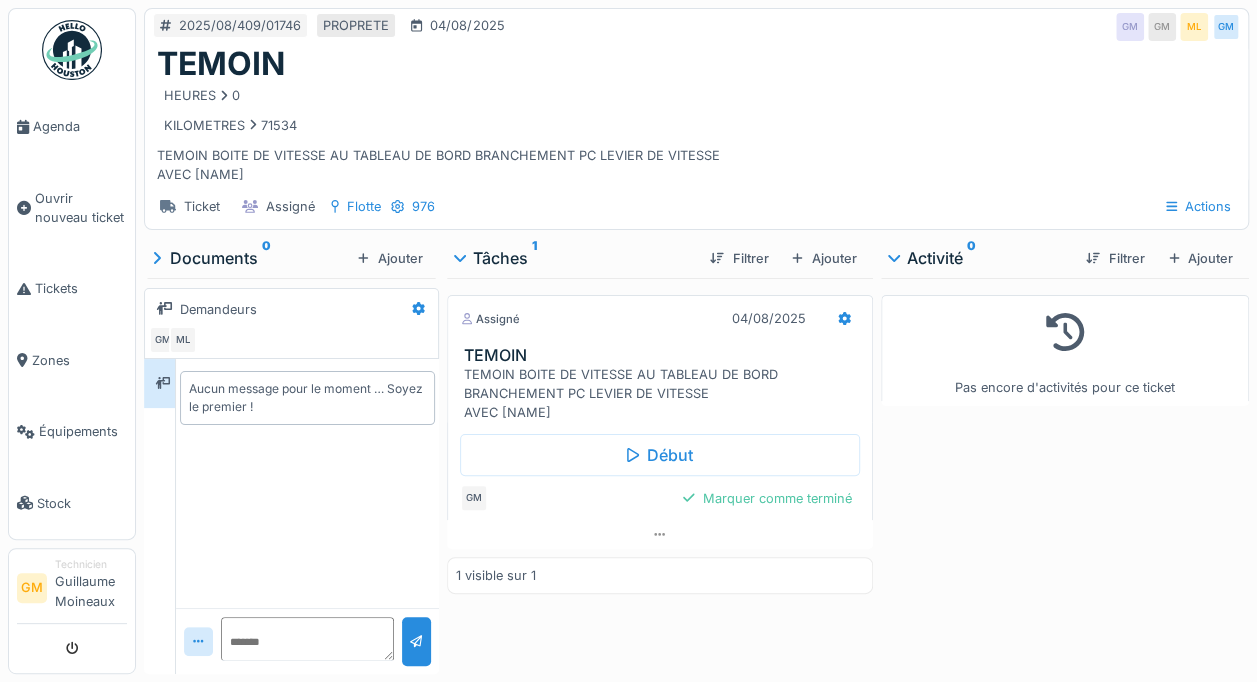 click on "Marquer comme terminé" at bounding box center (767, 498) 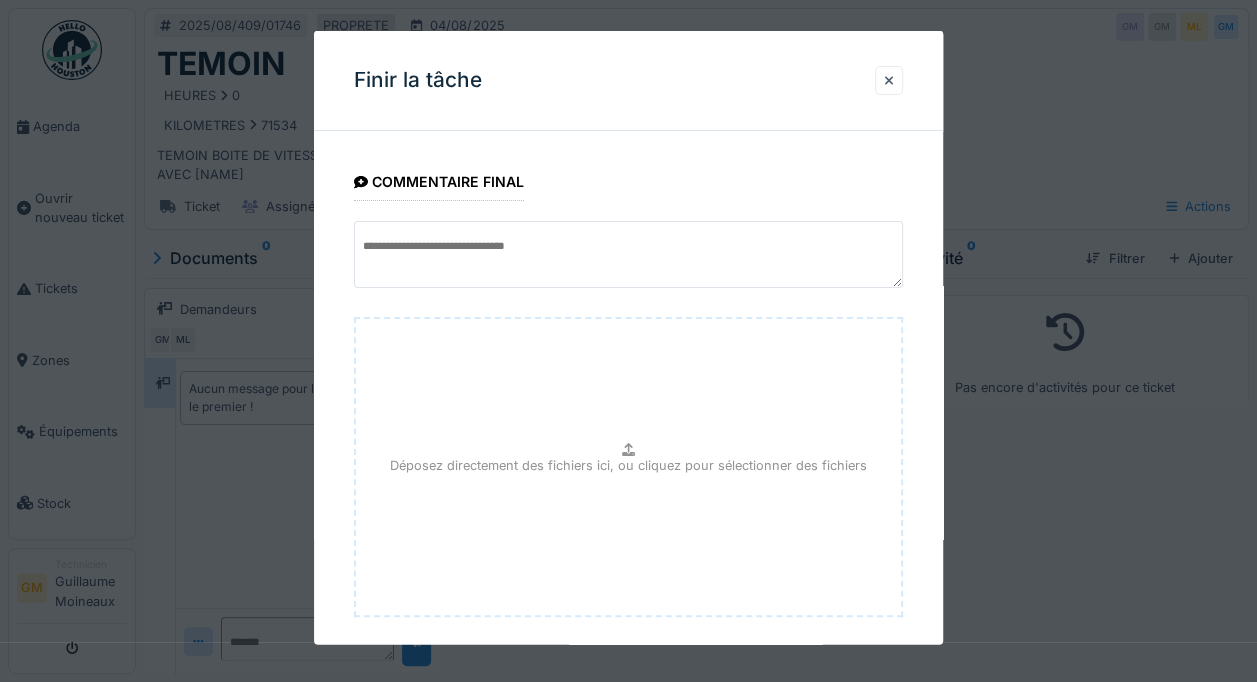 scroll, scrollTop: 100, scrollLeft: 0, axis: vertical 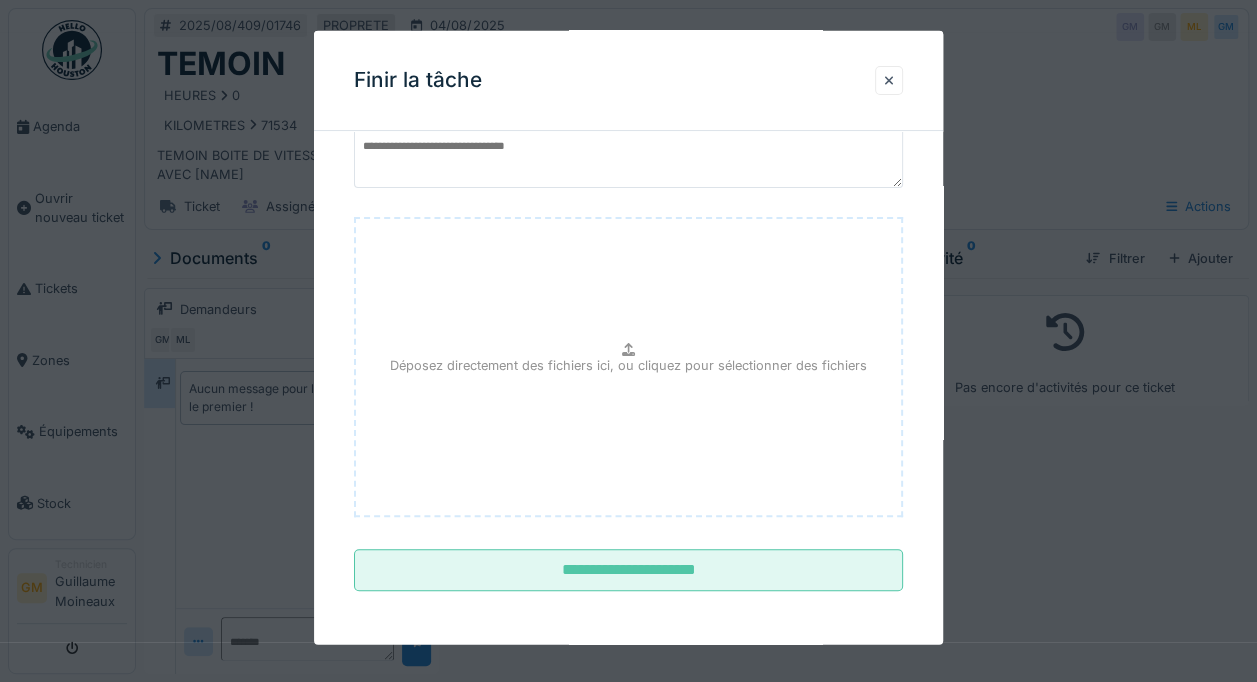 click on "**********" at bounding box center (628, 570) 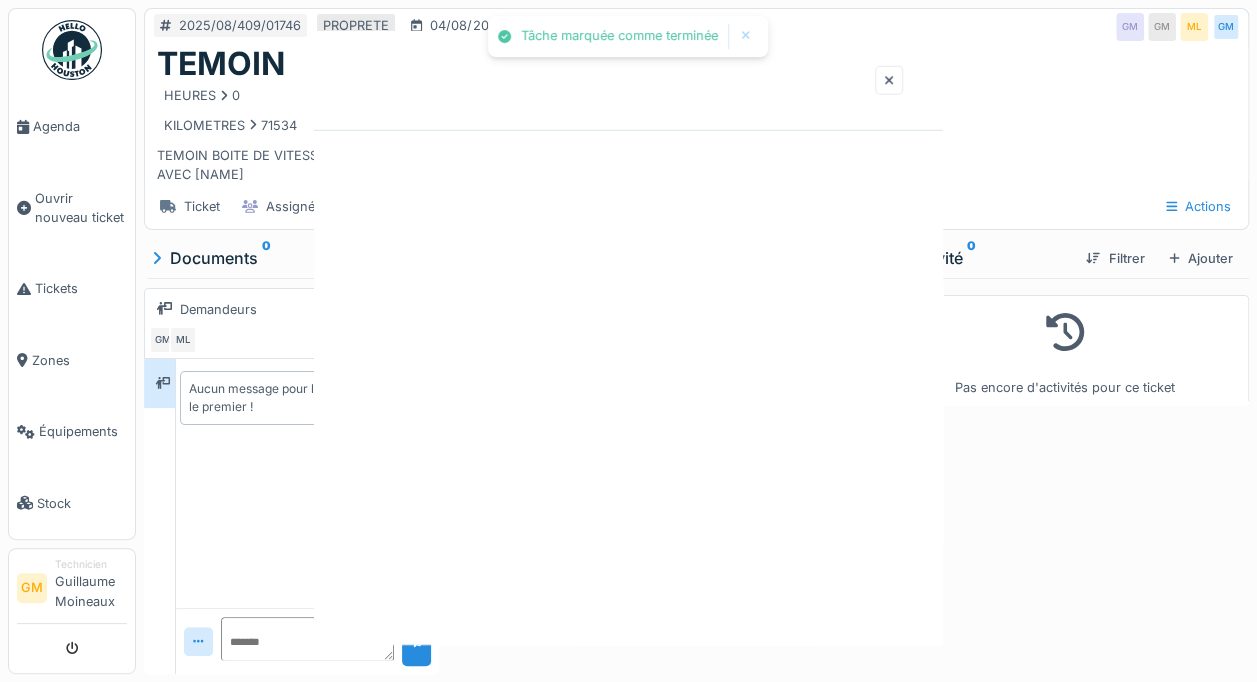 scroll, scrollTop: 0, scrollLeft: 0, axis: both 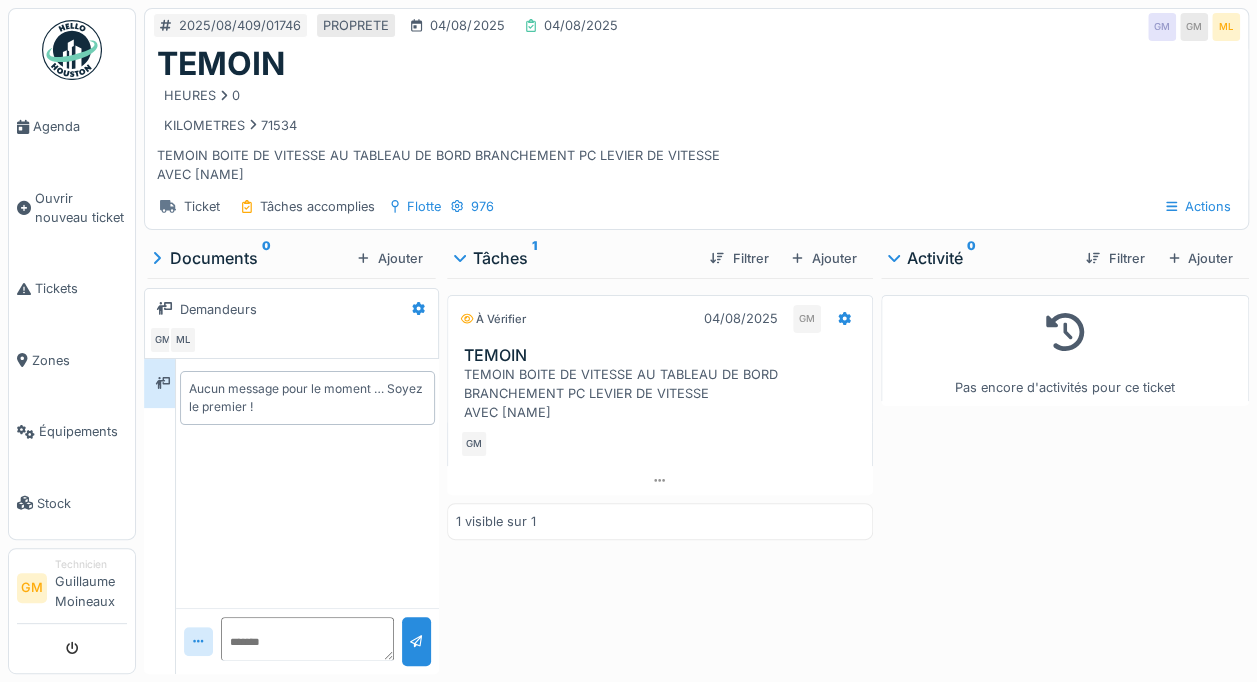 click on "Ouvrir nouveau ticket" at bounding box center [81, 208] 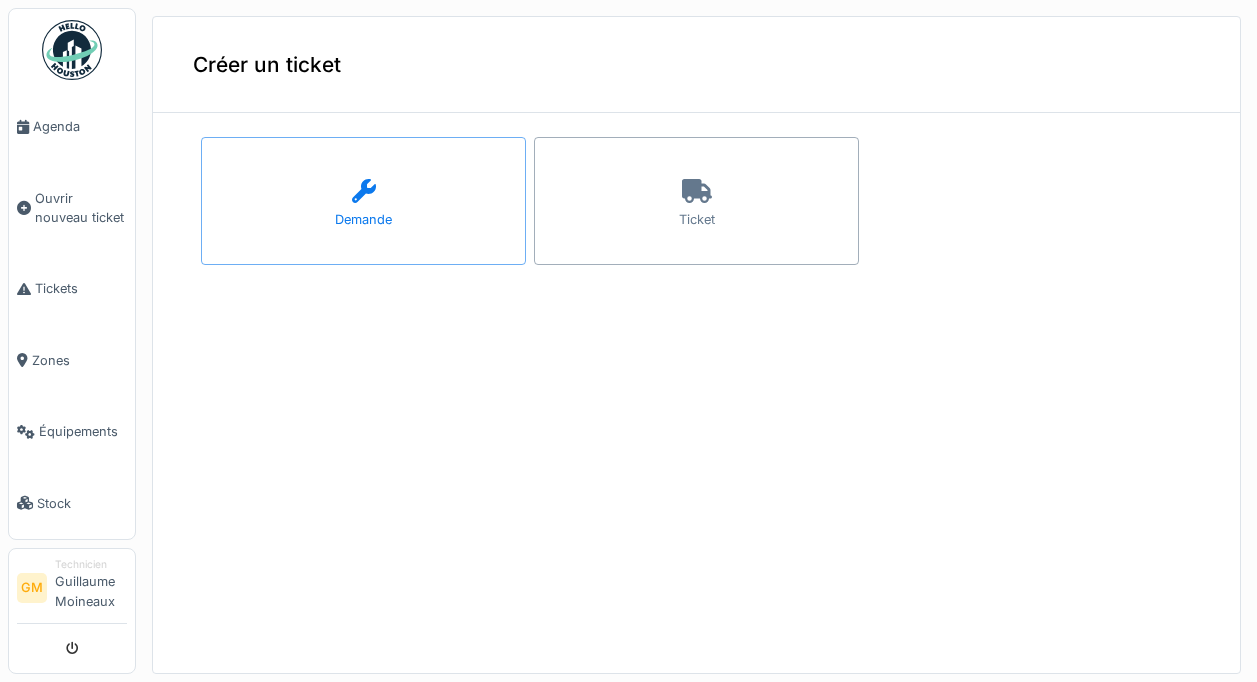 scroll, scrollTop: 0, scrollLeft: 0, axis: both 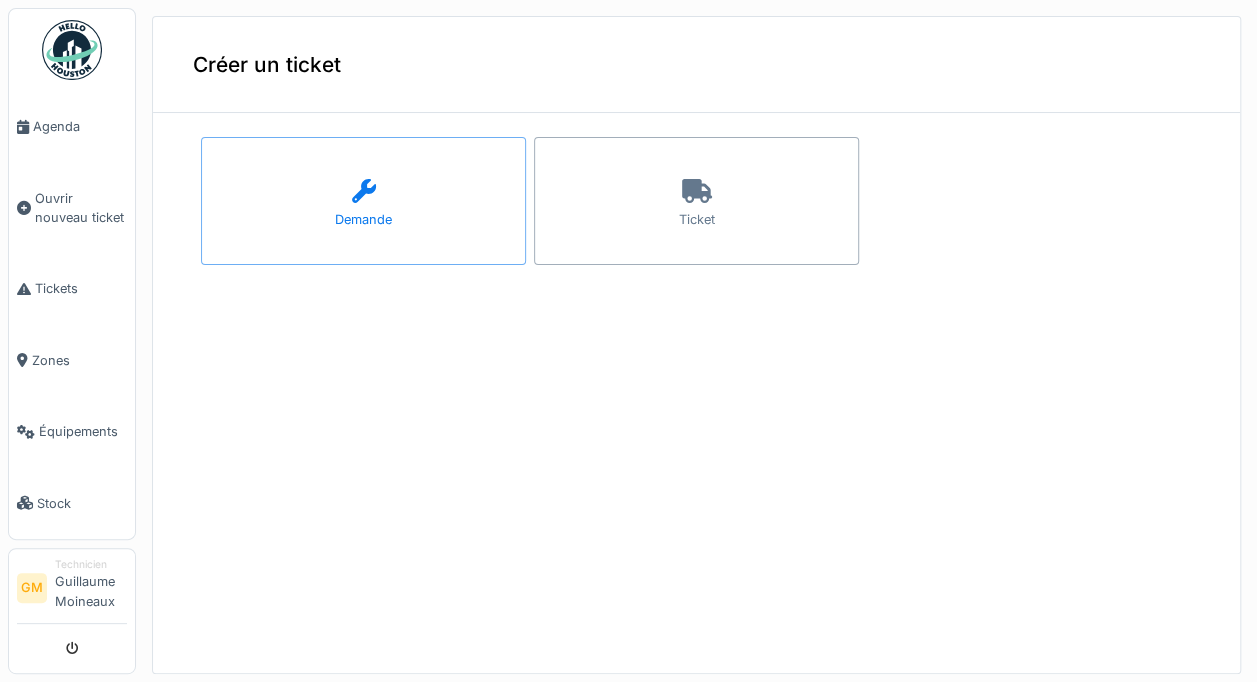 click on "Ticket" at bounding box center [696, 201] 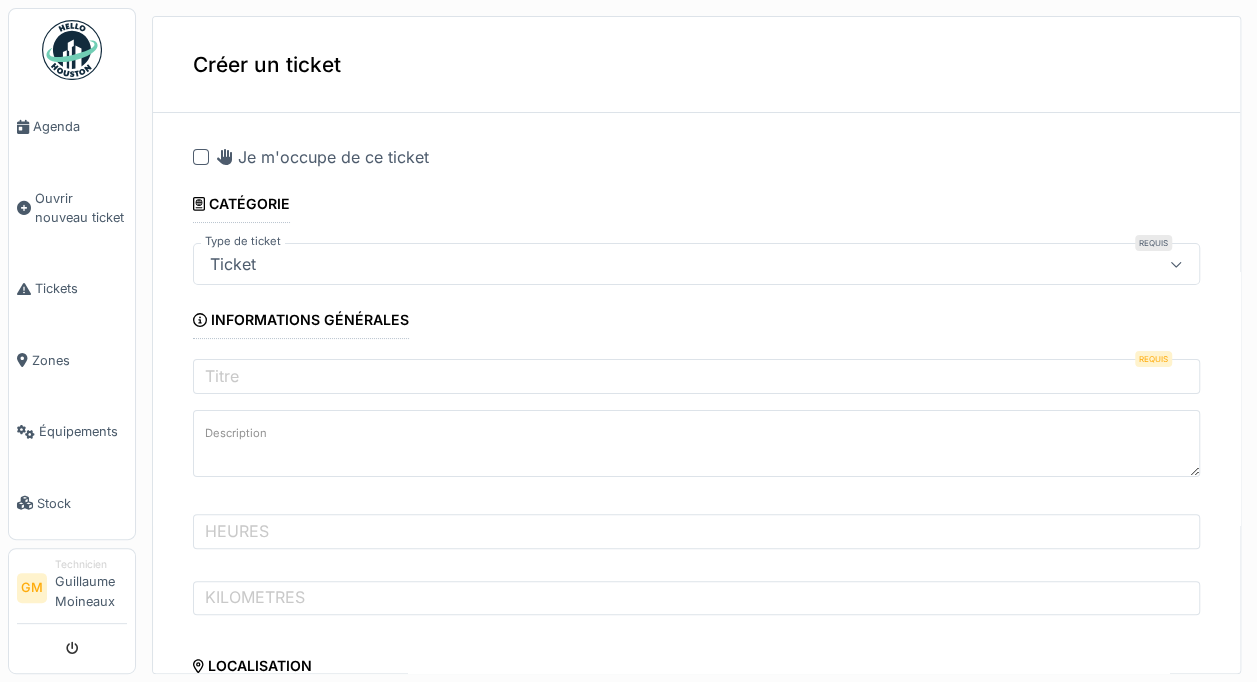 click on "**********" at bounding box center [696, 853] 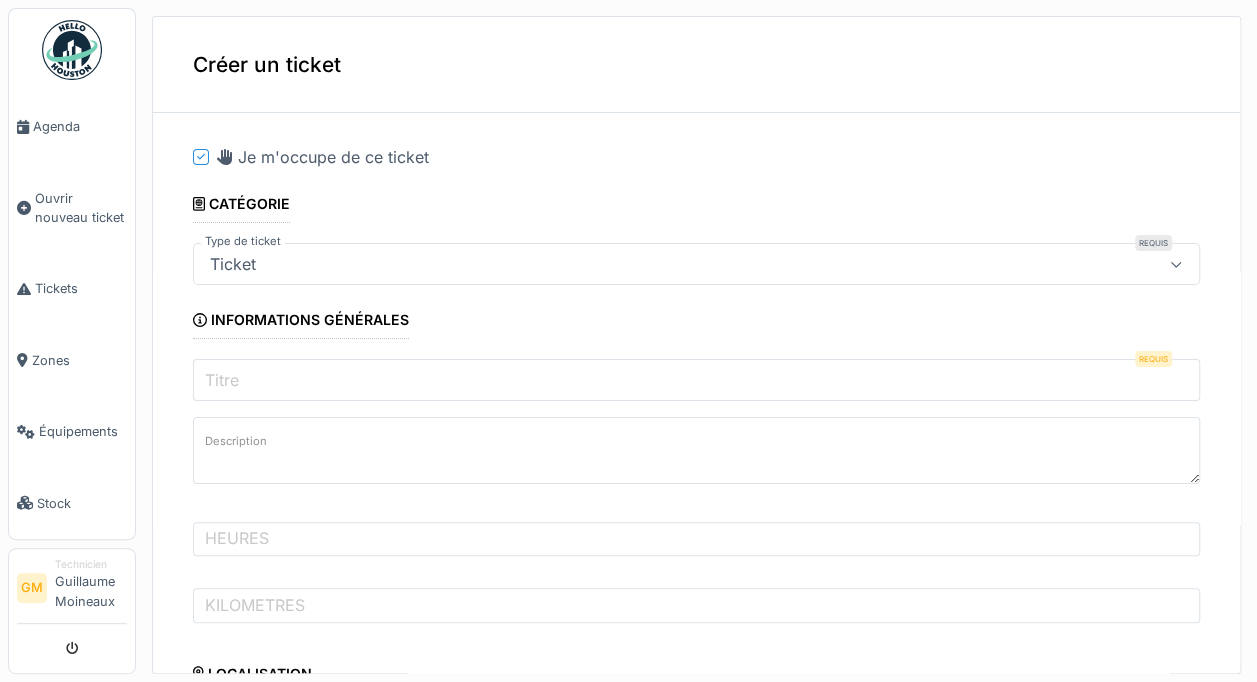 click on "Titre" at bounding box center [696, 380] 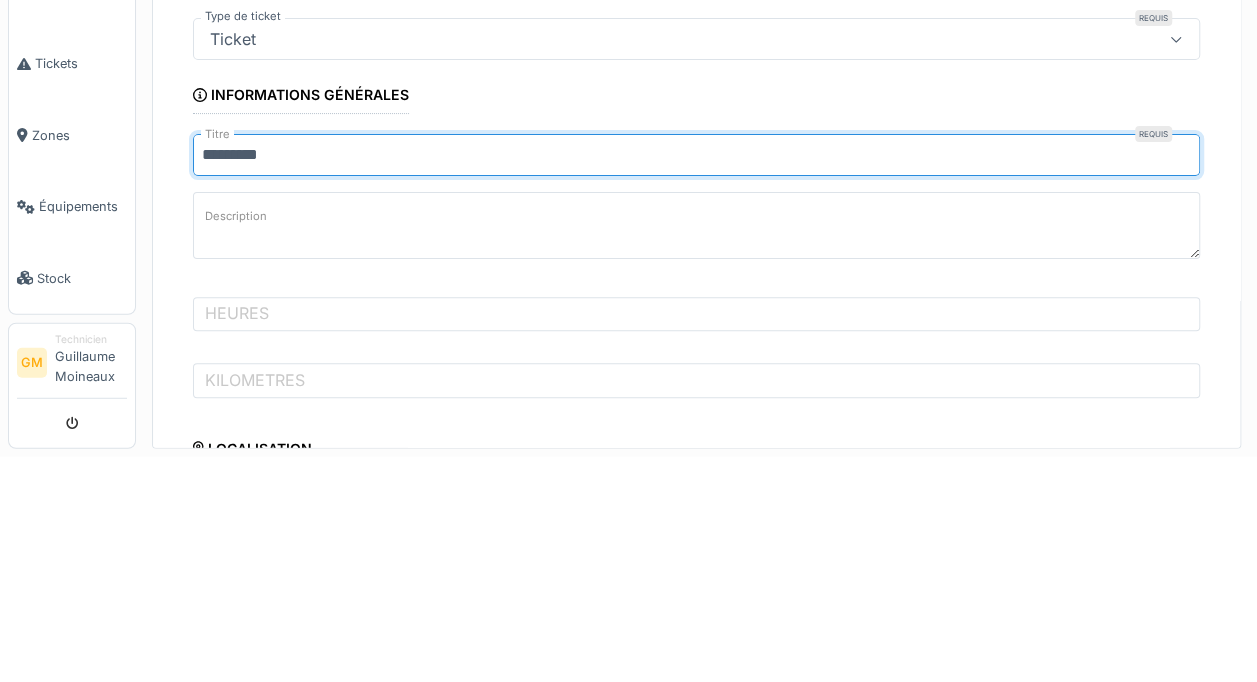 type on "*********" 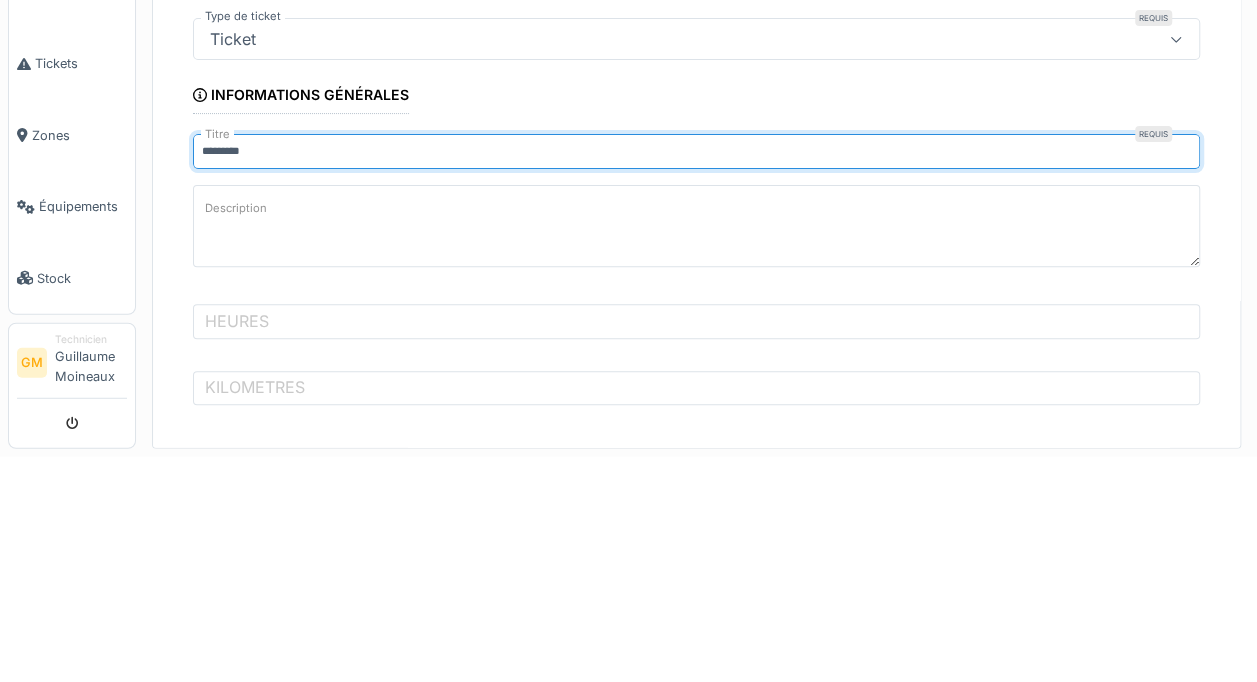 click on "Description" at bounding box center (696, 451) 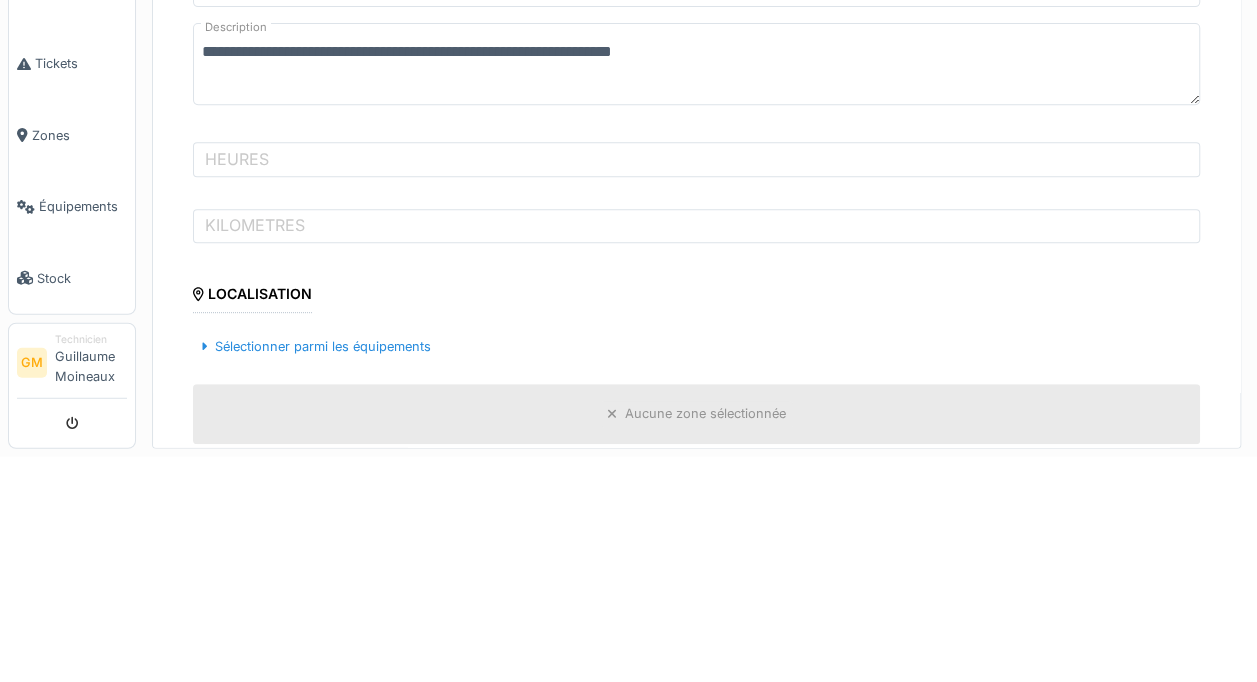 scroll, scrollTop: 172, scrollLeft: 0, axis: vertical 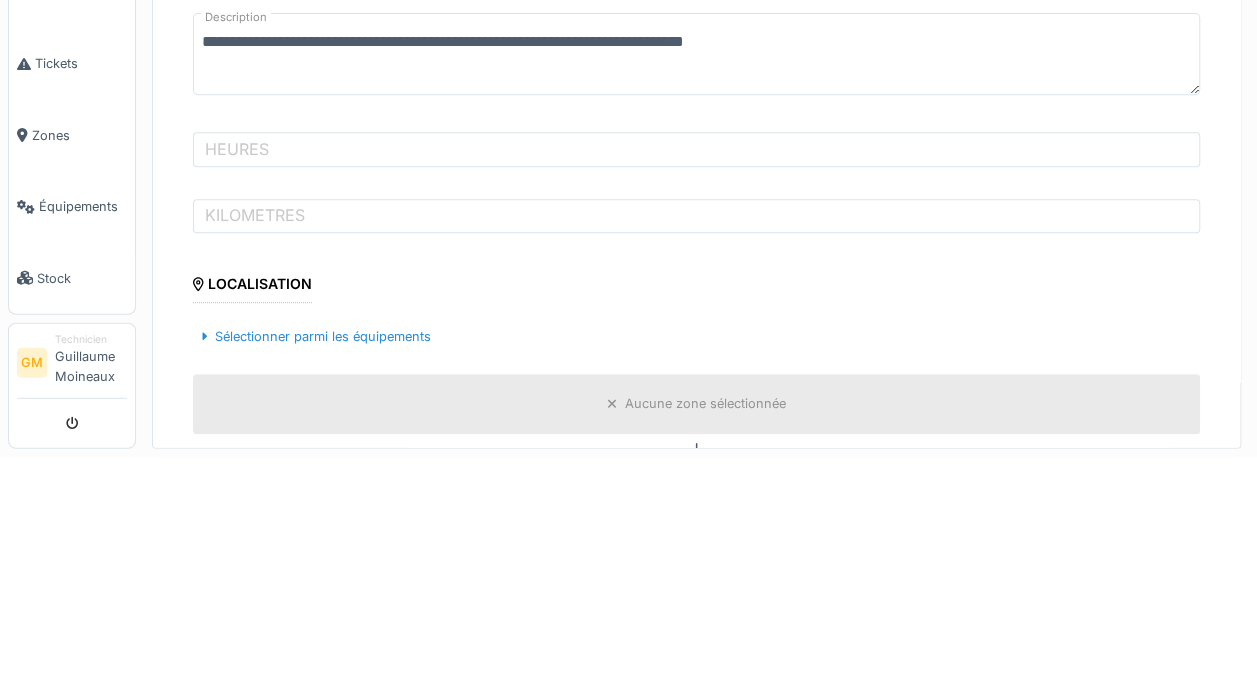 type on "**********" 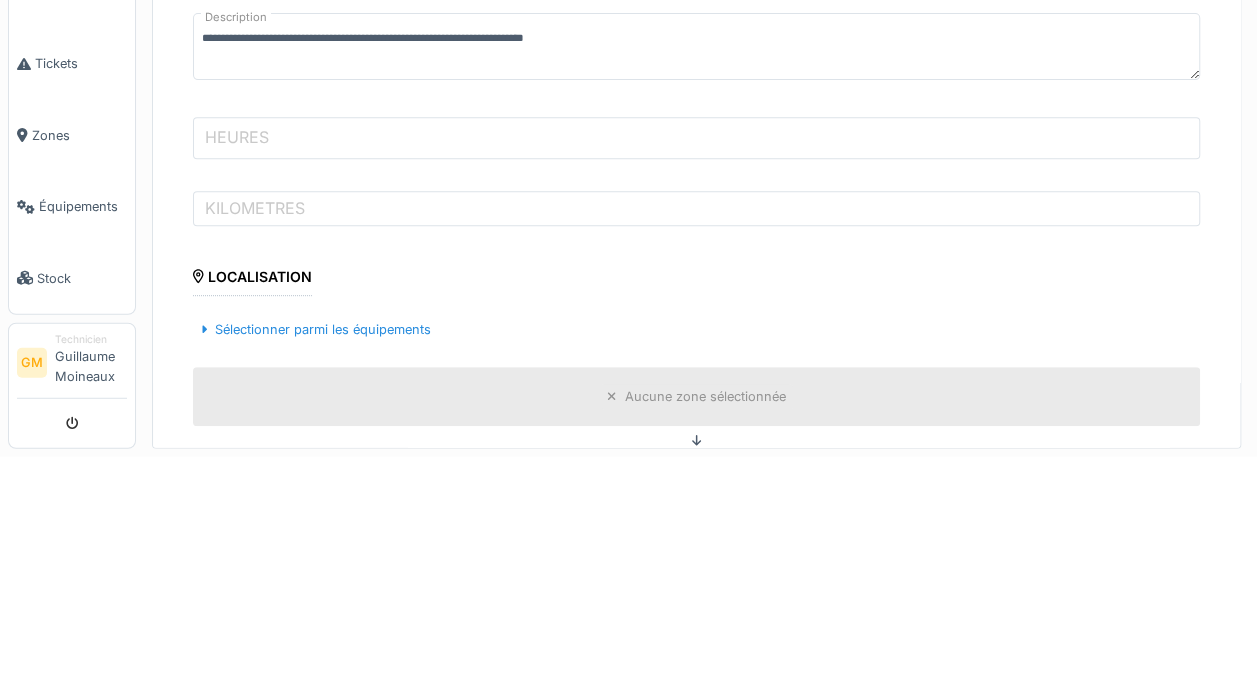 click on "HEURES" at bounding box center [696, 363] 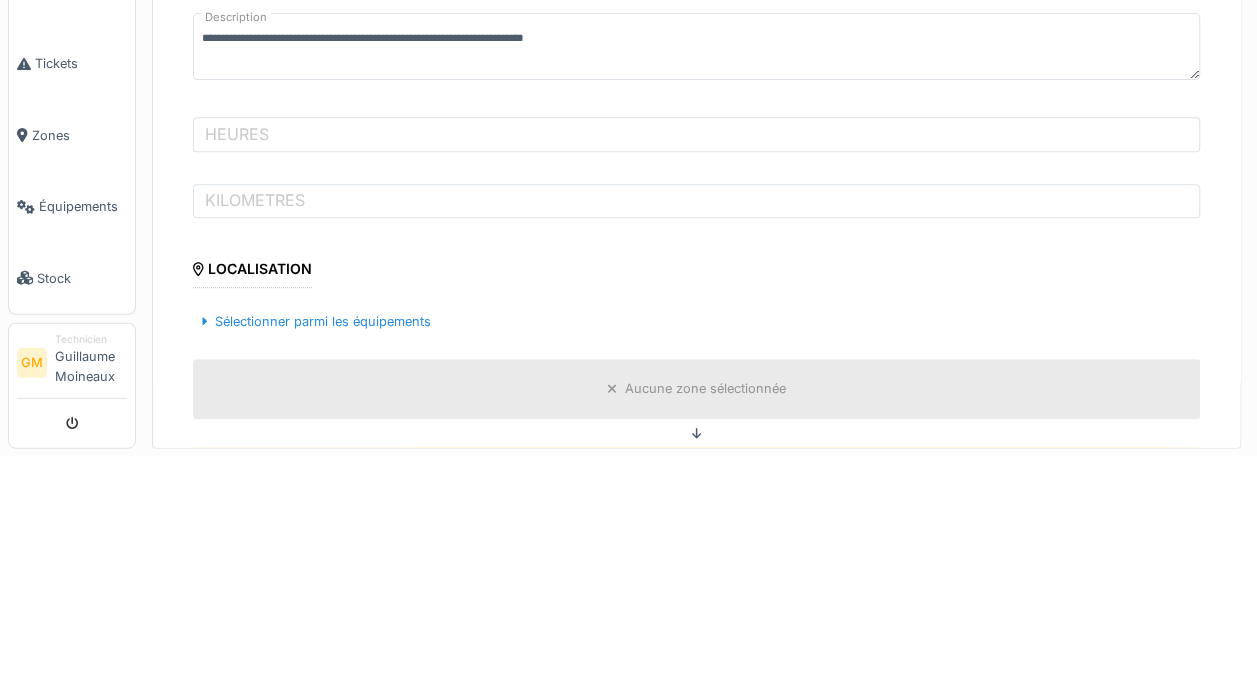 click on "**********" at bounding box center [696, 681] 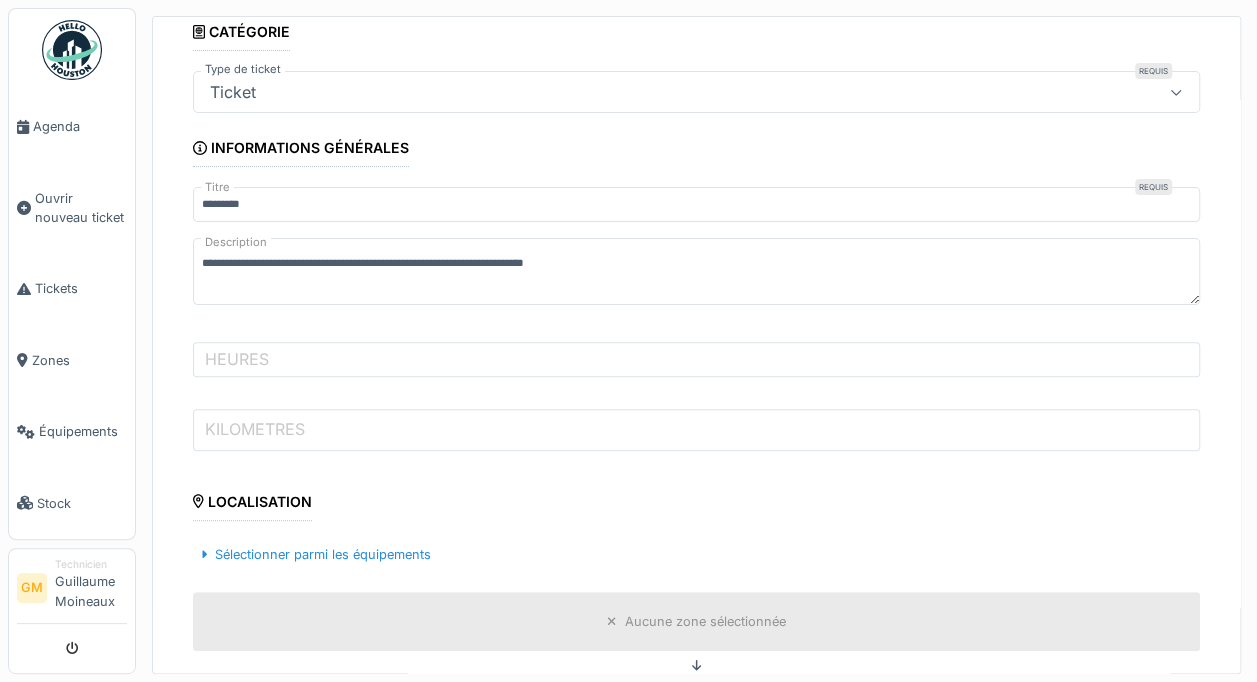 click on "KILOMETRES" at bounding box center [696, 430] 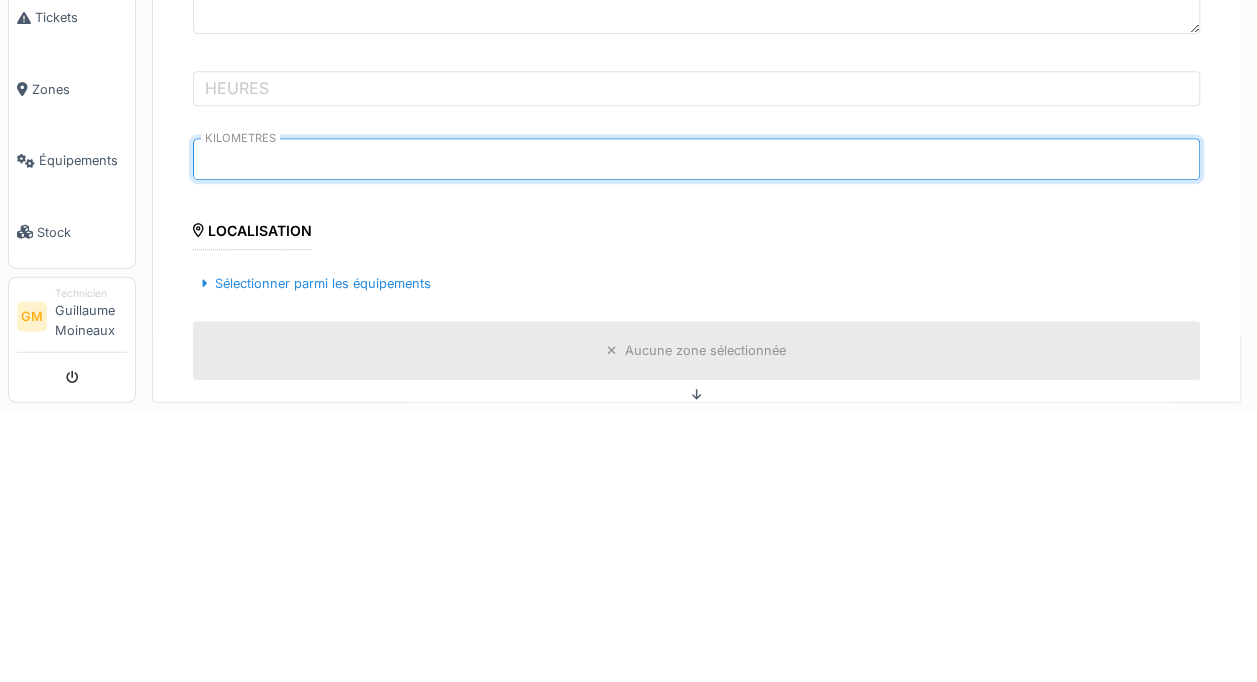 type on "******" 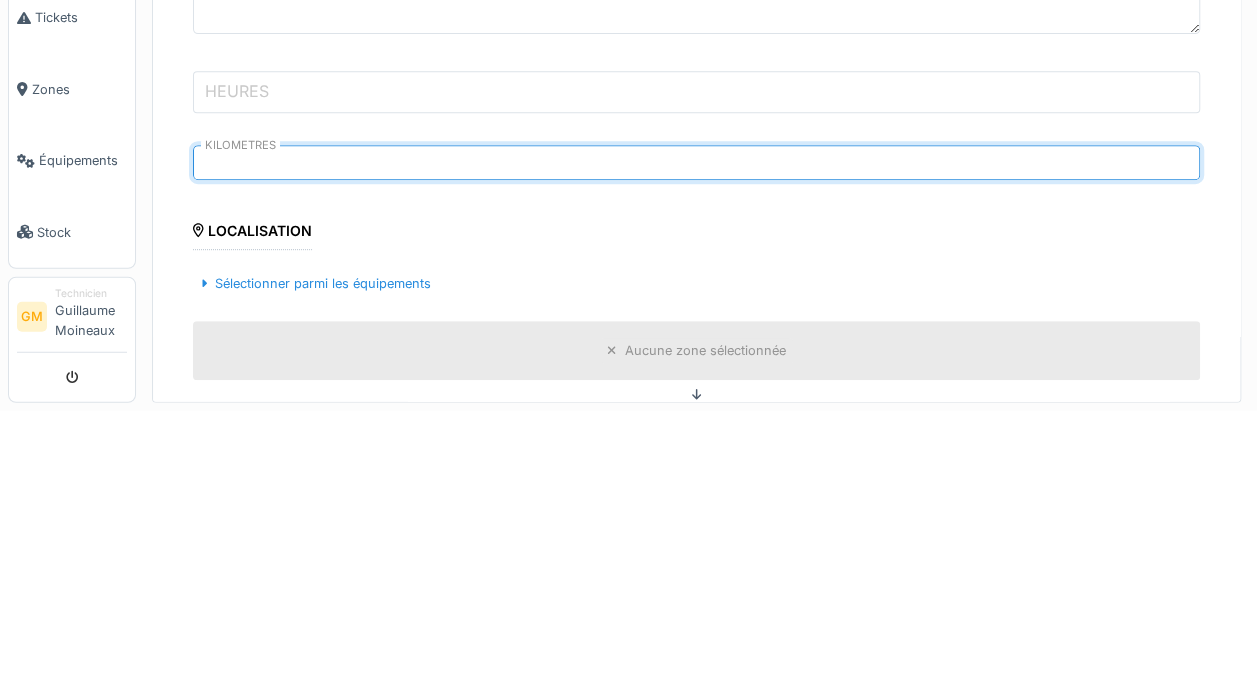 click on "HEURES" at bounding box center (696, 363) 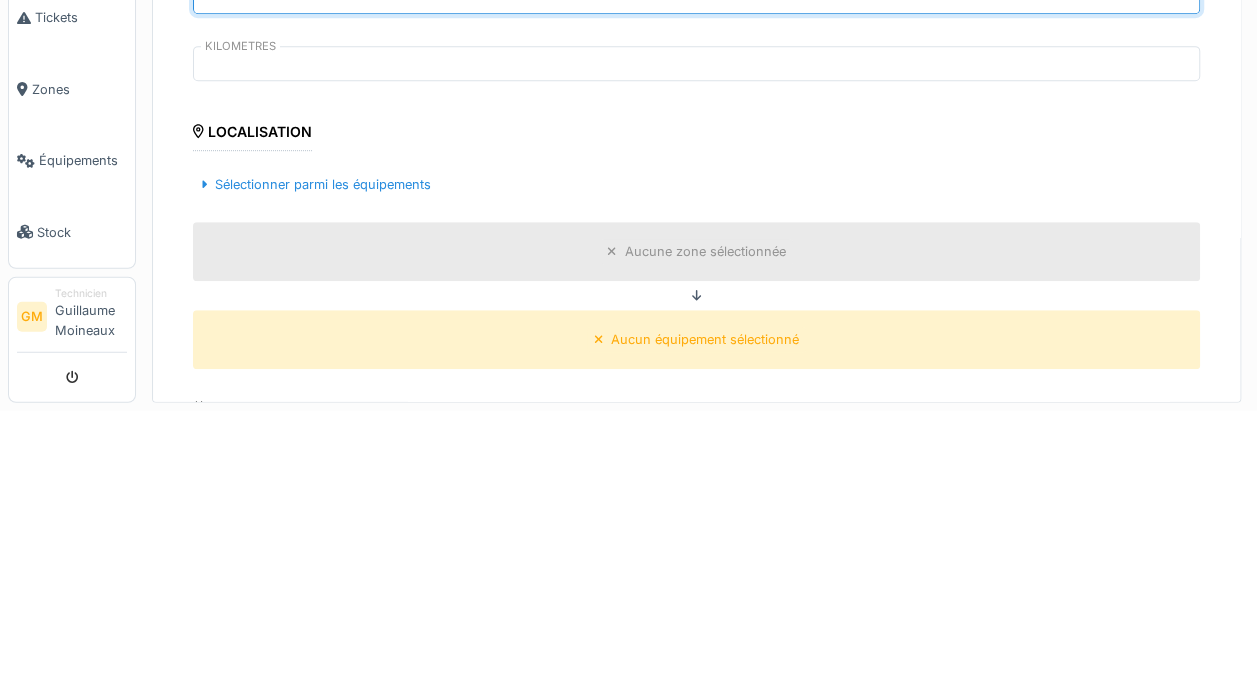 scroll, scrollTop: 364, scrollLeft: 0, axis: vertical 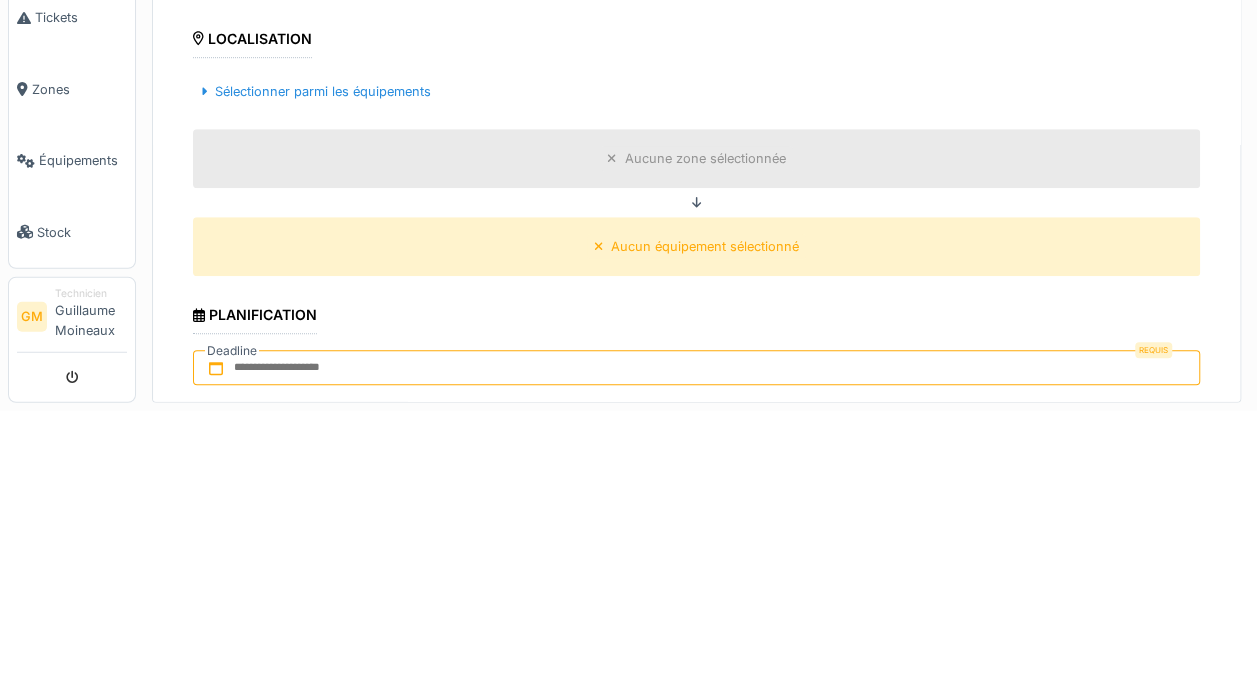 type on "*****" 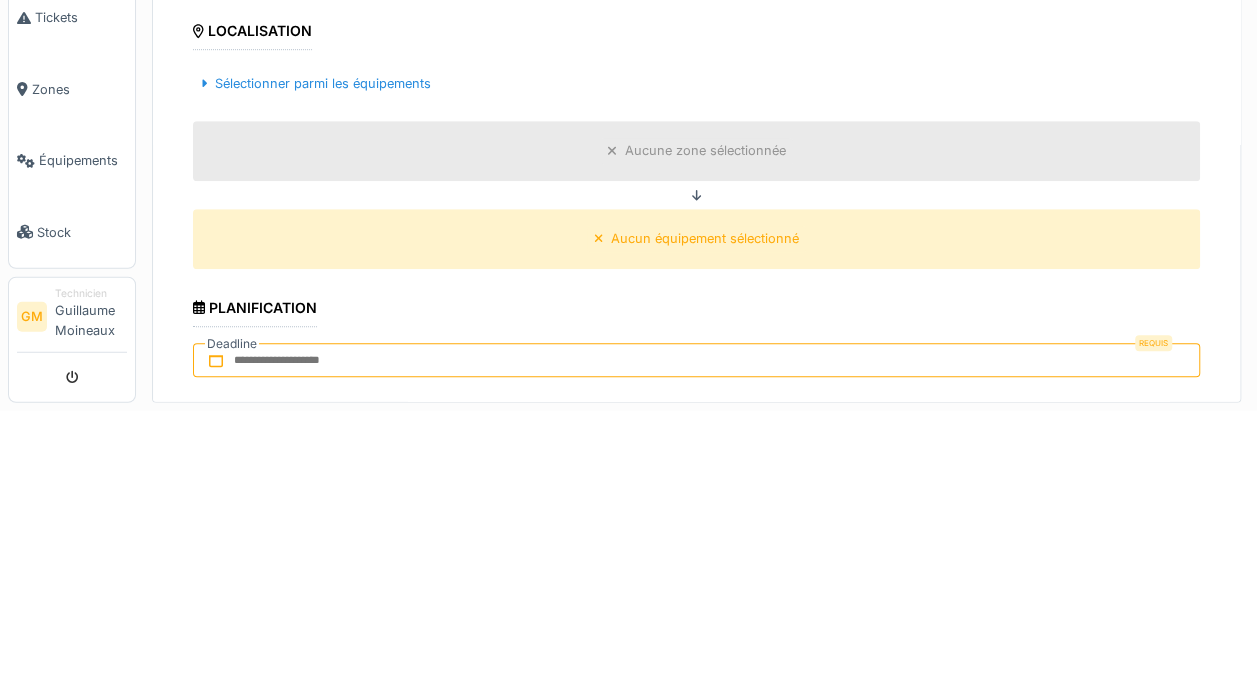 click on "Sélectionner parmi les équipements" at bounding box center [316, 354] 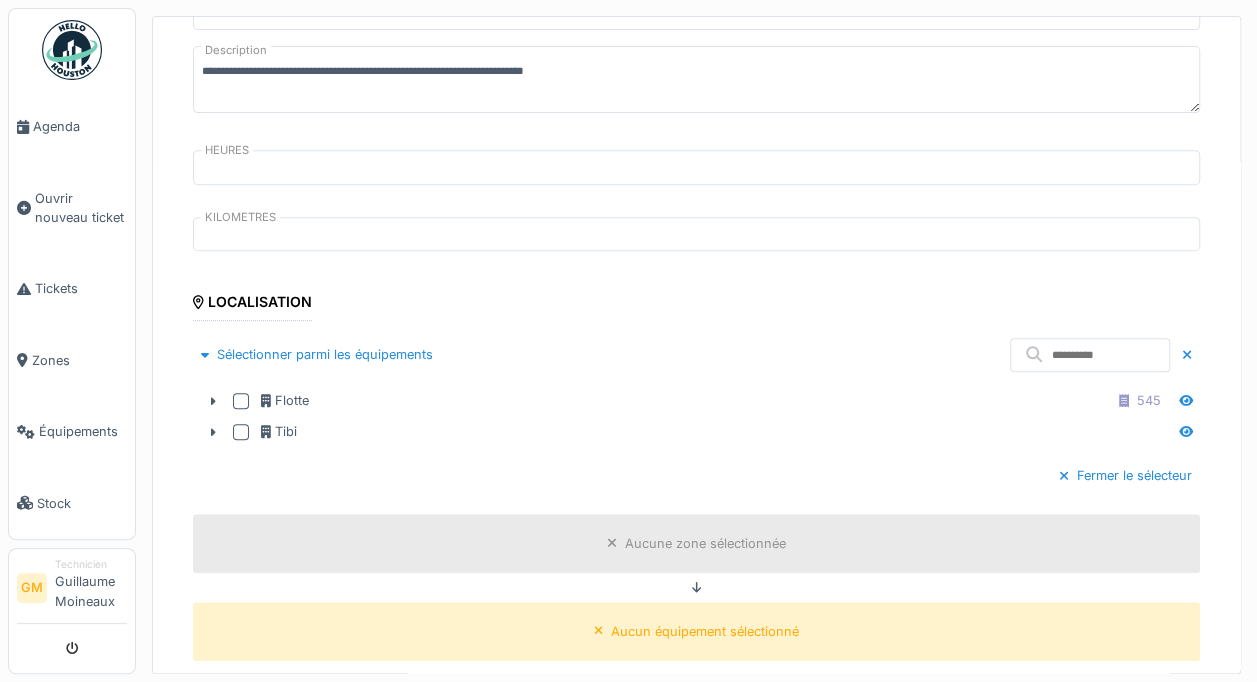 click at bounding box center (241, 432) 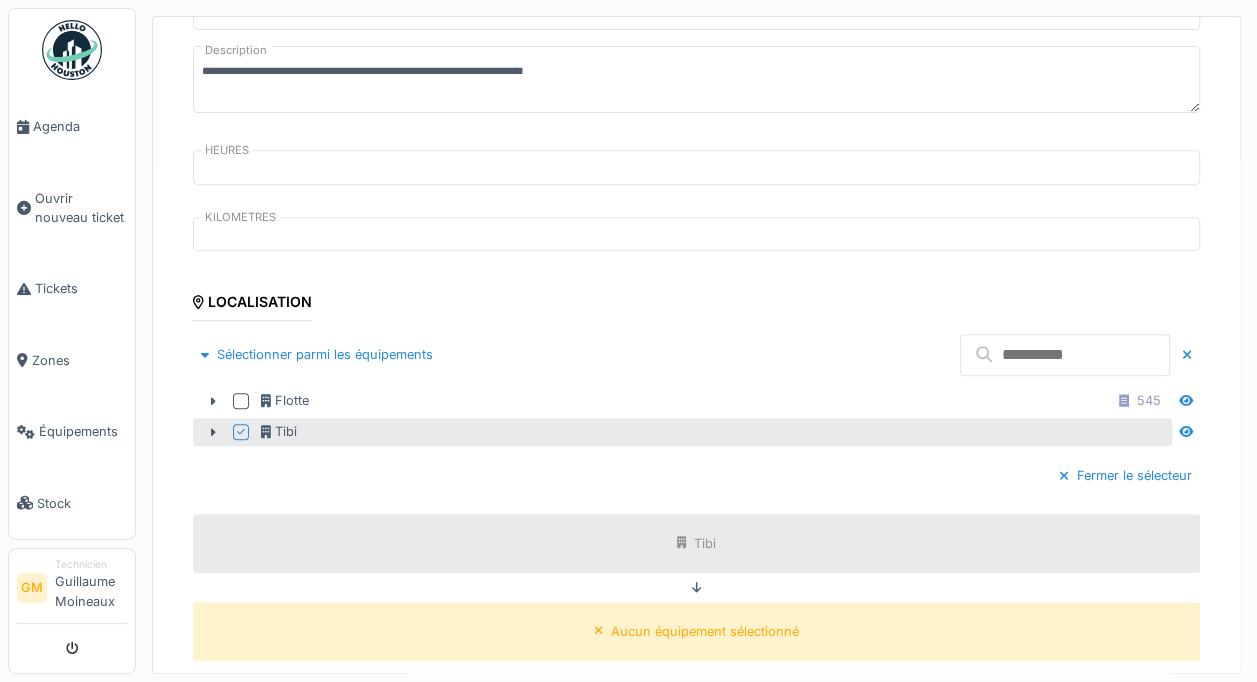 click at bounding box center (1065, 355) 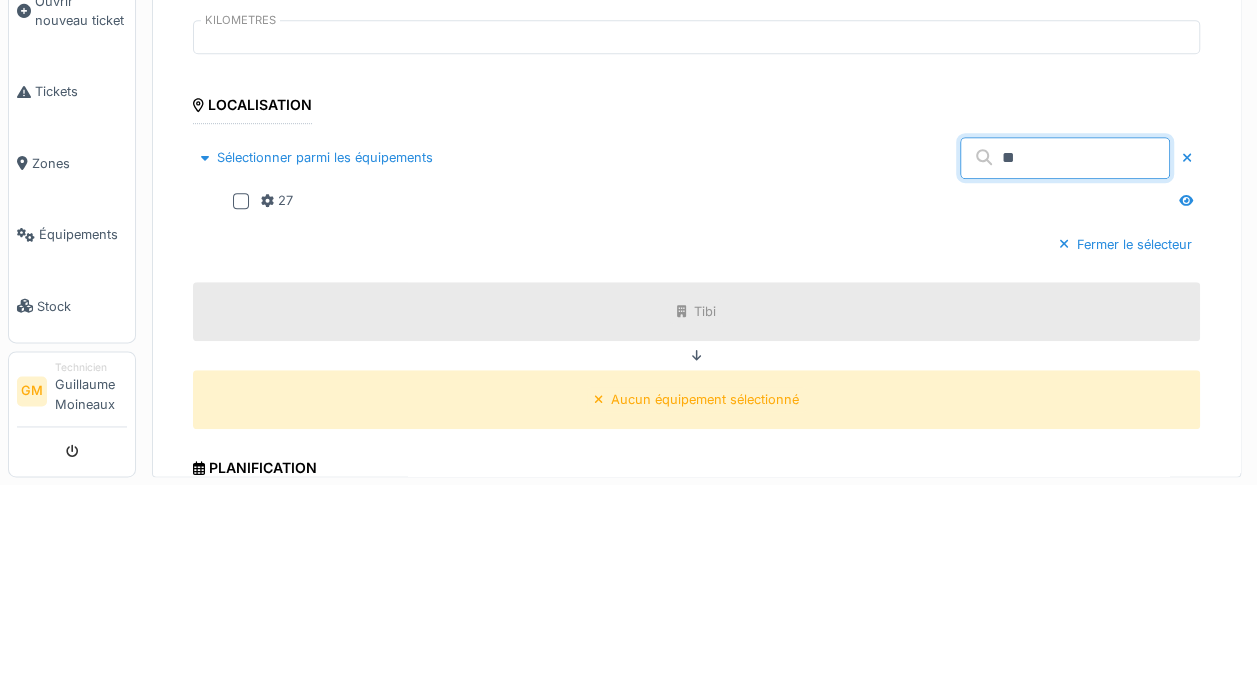 type on "**" 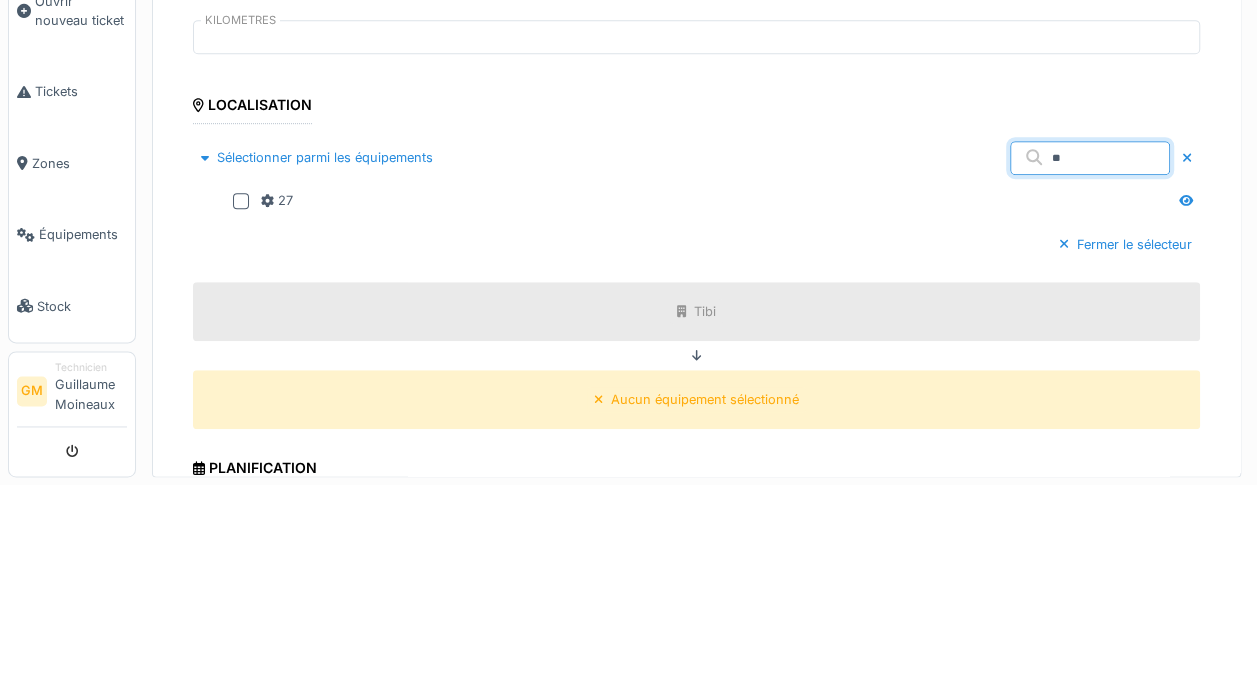 click at bounding box center [241, 398] 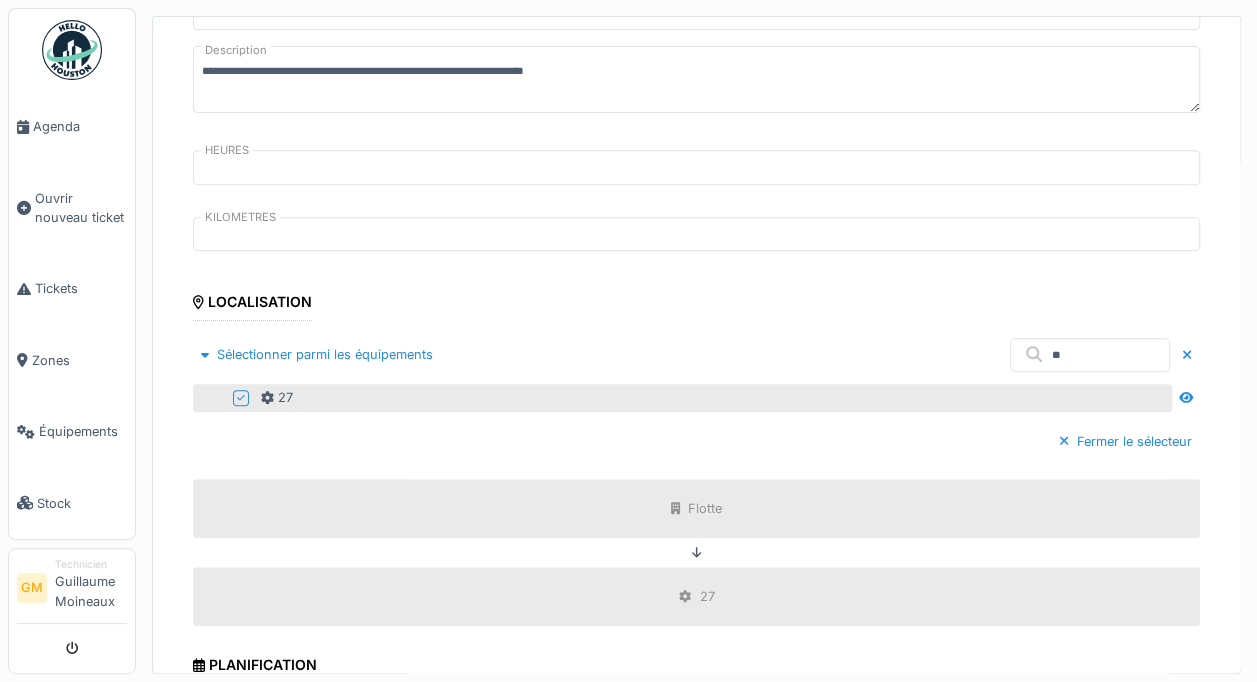 scroll, scrollTop: 7, scrollLeft: 0, axis: vertical 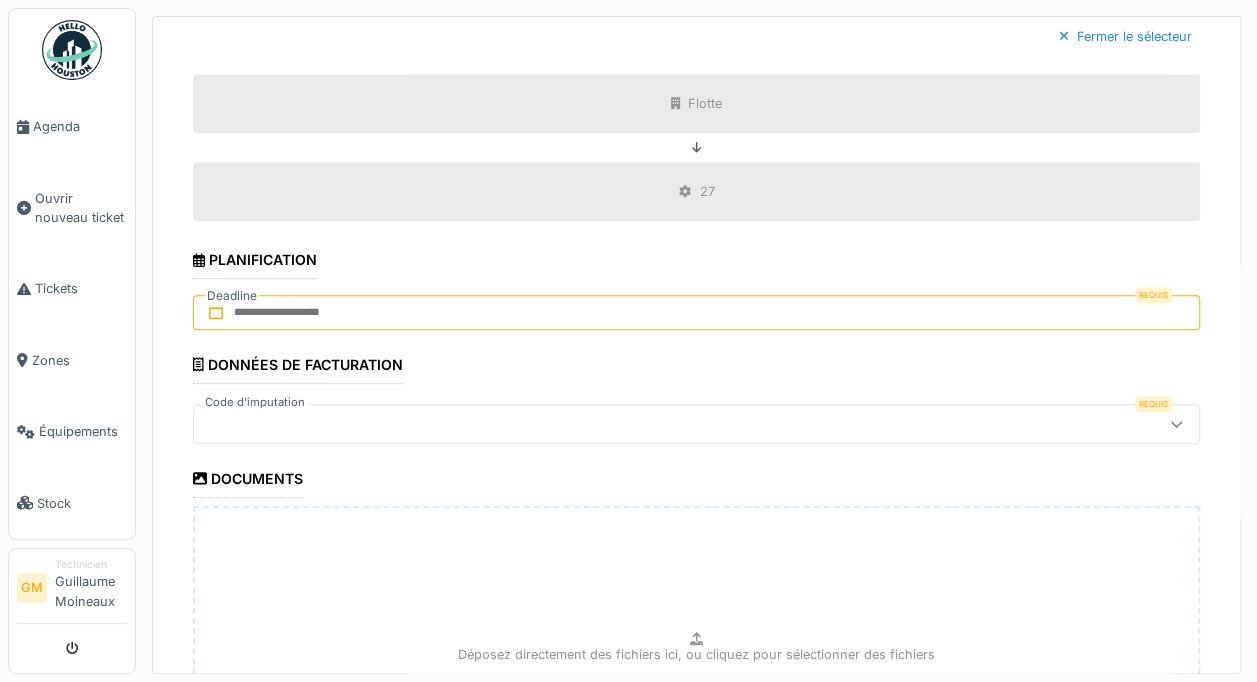 click 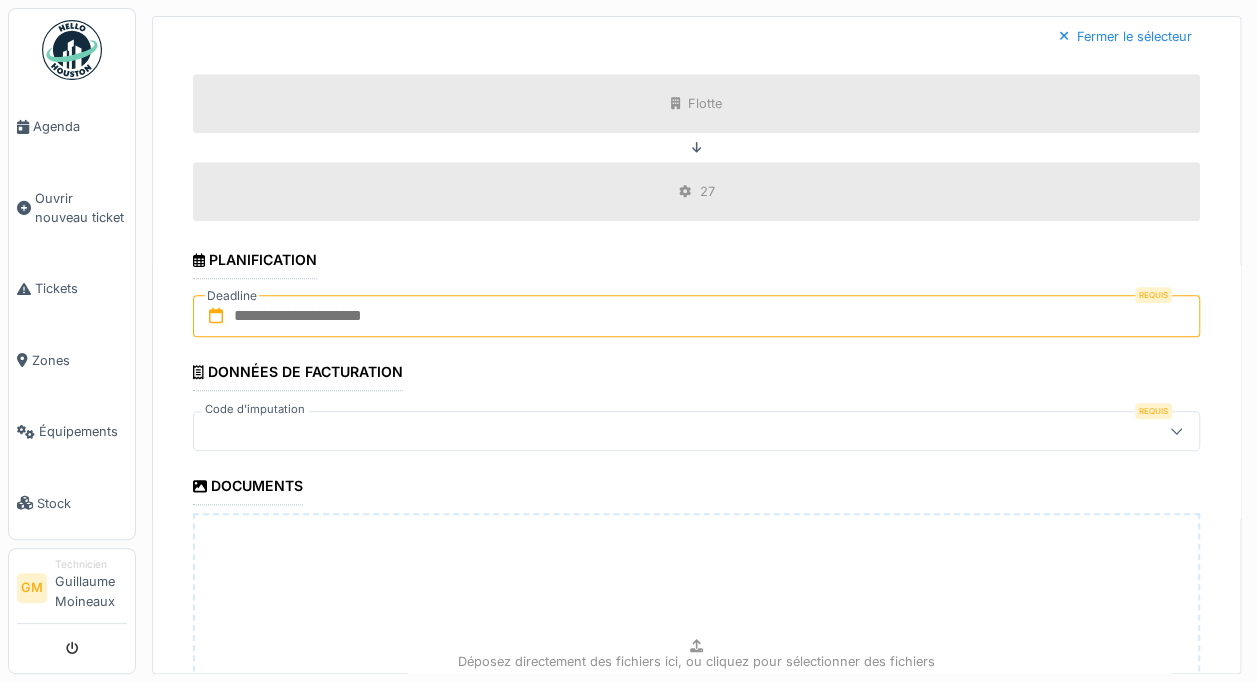 click at bounding box center [696, 316] 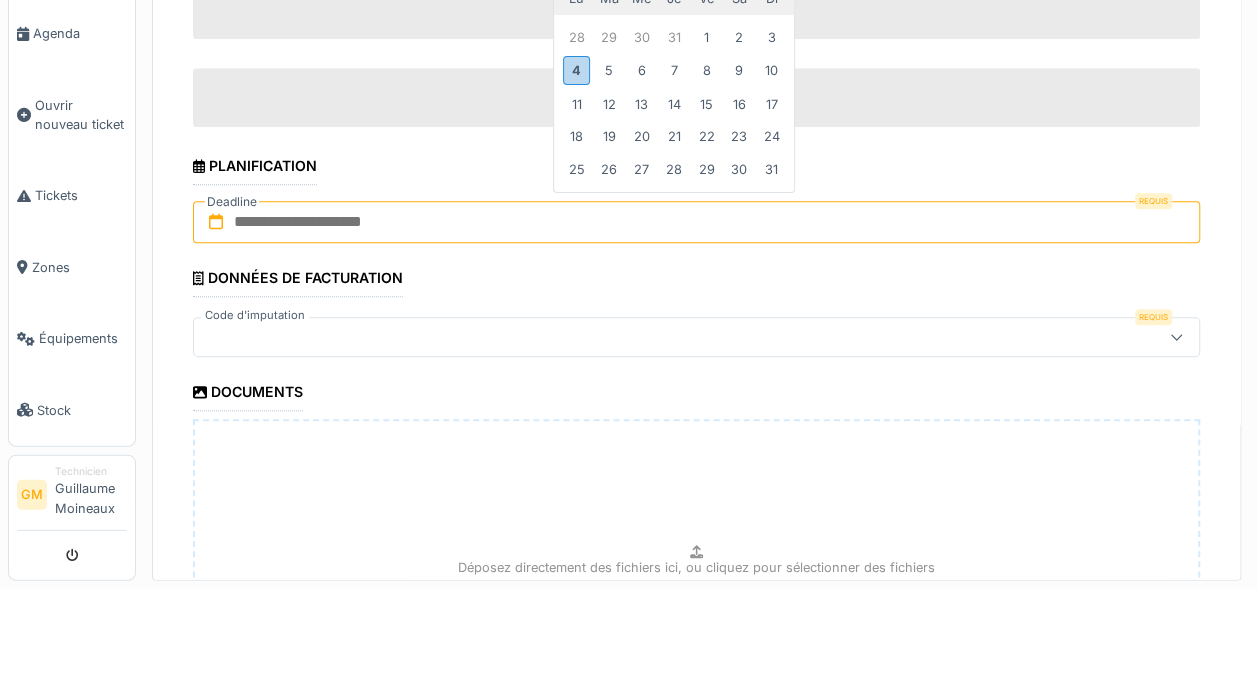 scroll, scrollTop: 7, scrollLeft: 0, axis: vertical 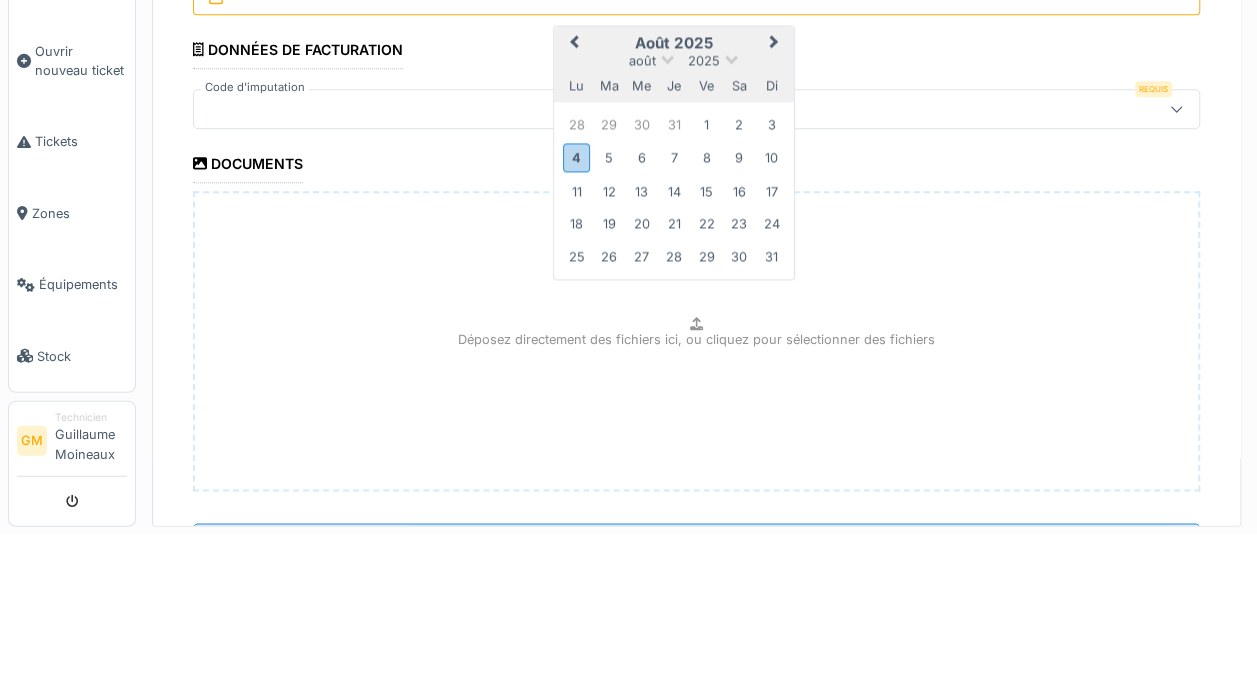 click on "4" at bounding box center (576, 305) 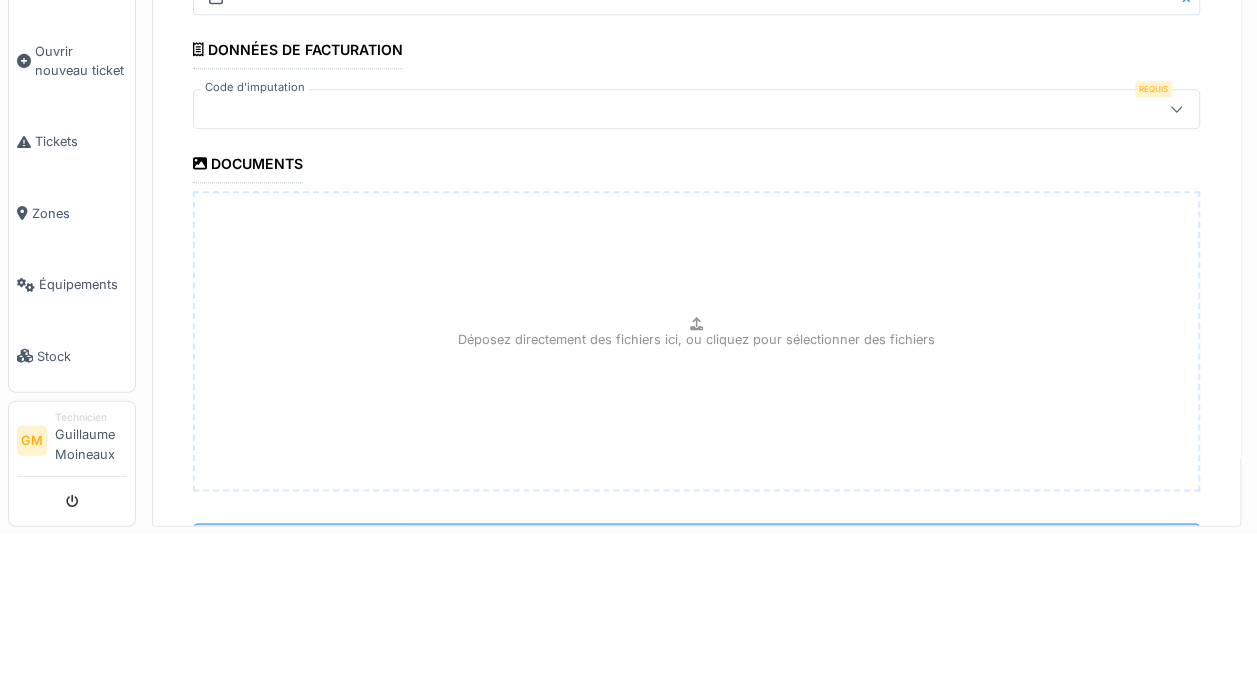 scroll, scrollTop: 7, scrollLeft: 0, axis: vertical 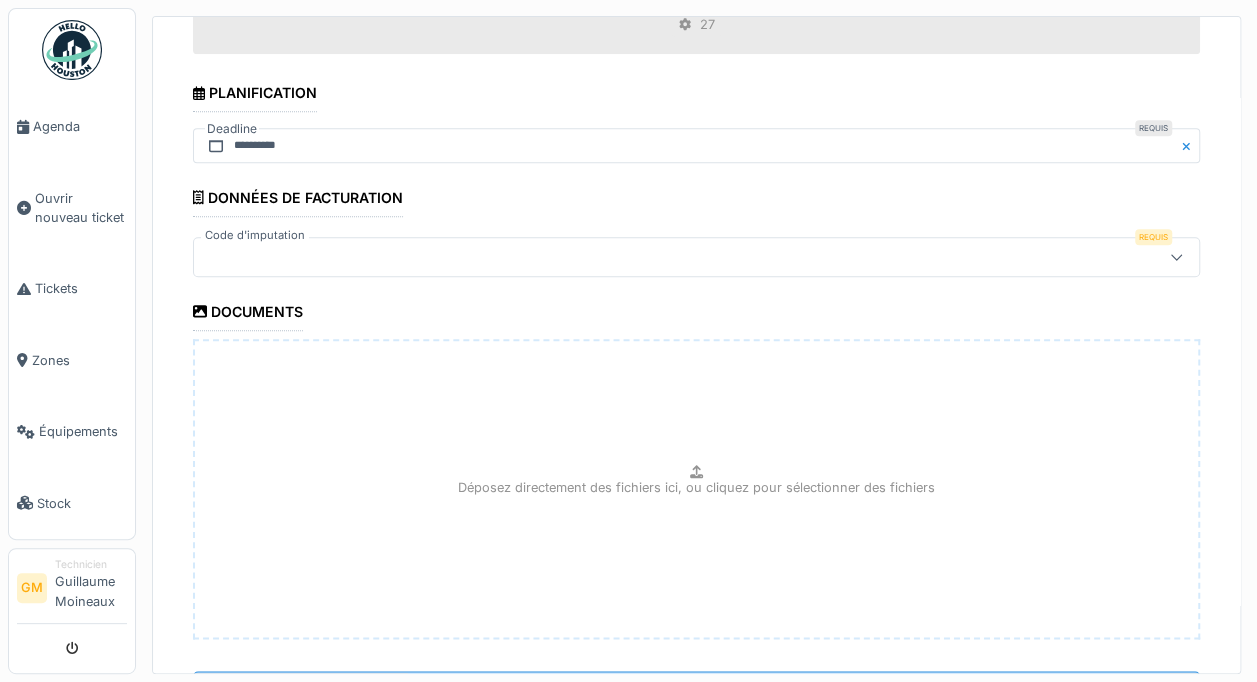 click on "Requis" at bounding box center (1153, 237) 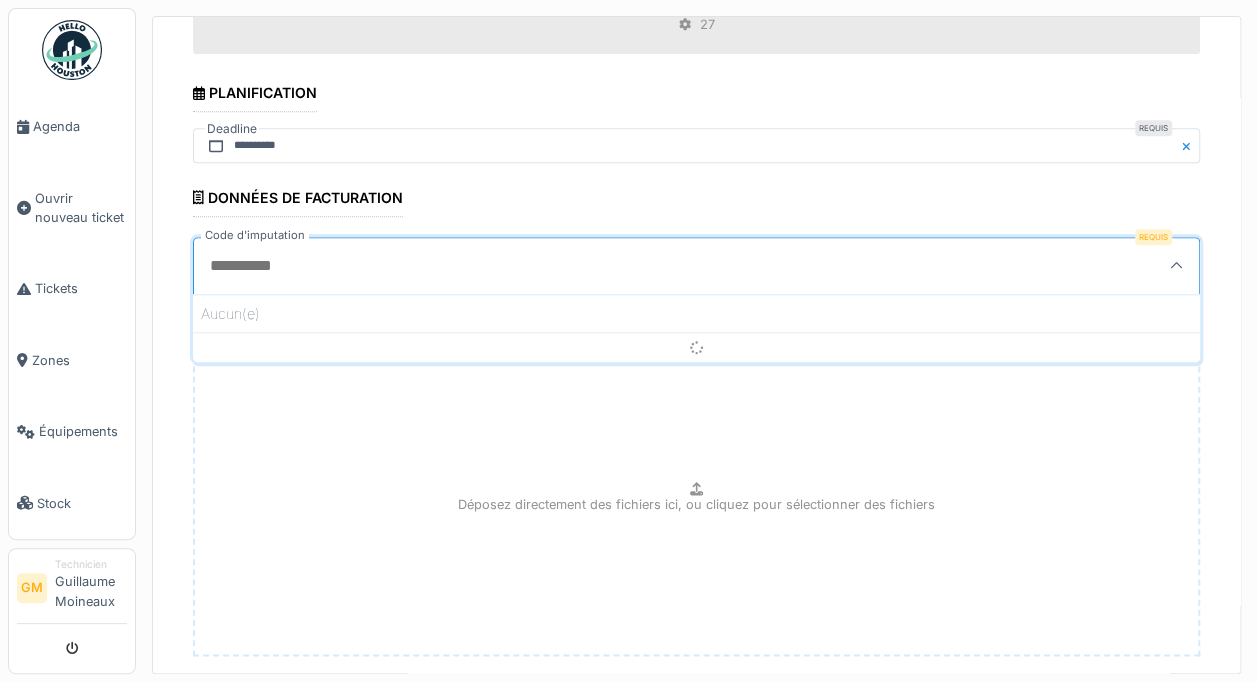 scroll, scrollTop: 4, scrollLeft: 0, axis: vertical 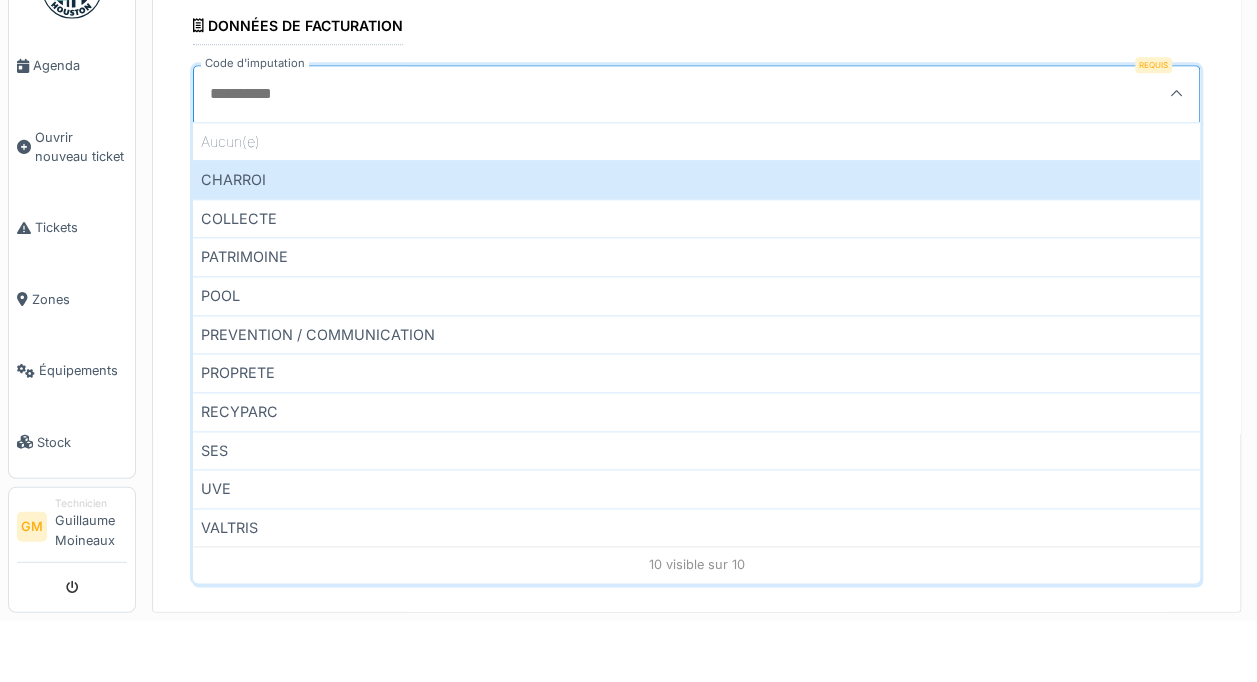 click on "COLLECTE" at bounding box center [696, 280] 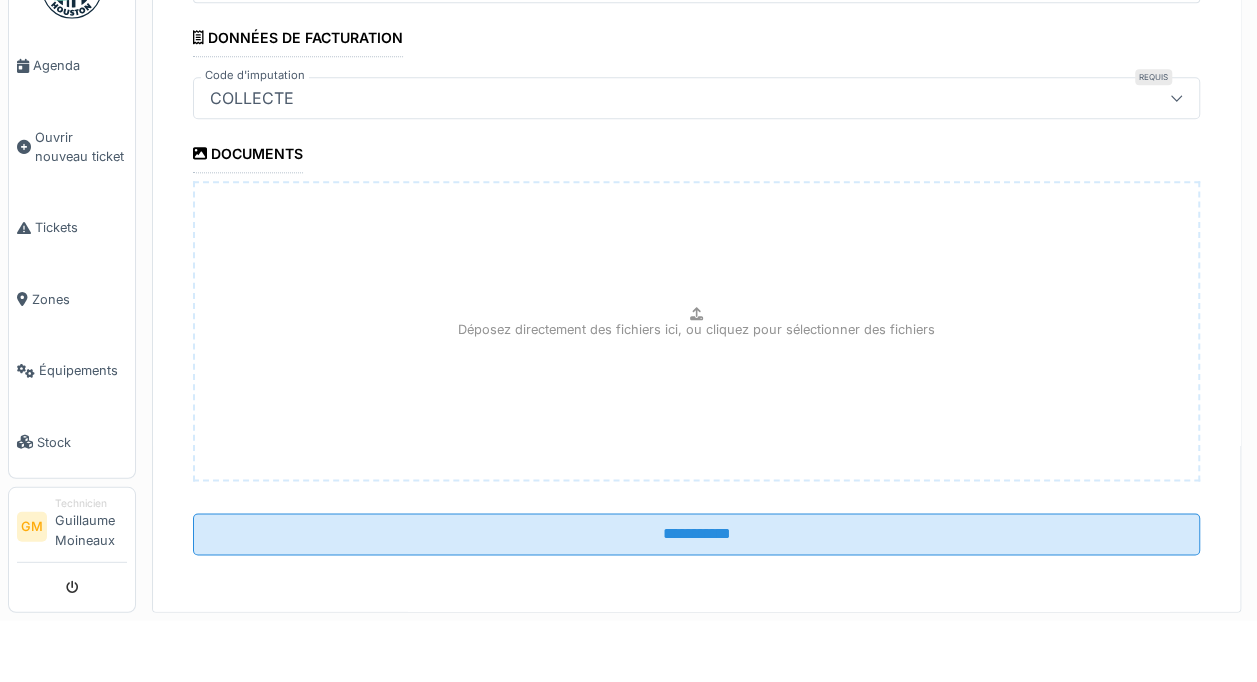 scroll, scrollTop: 7, scrollLeft: 0, axis: vertical 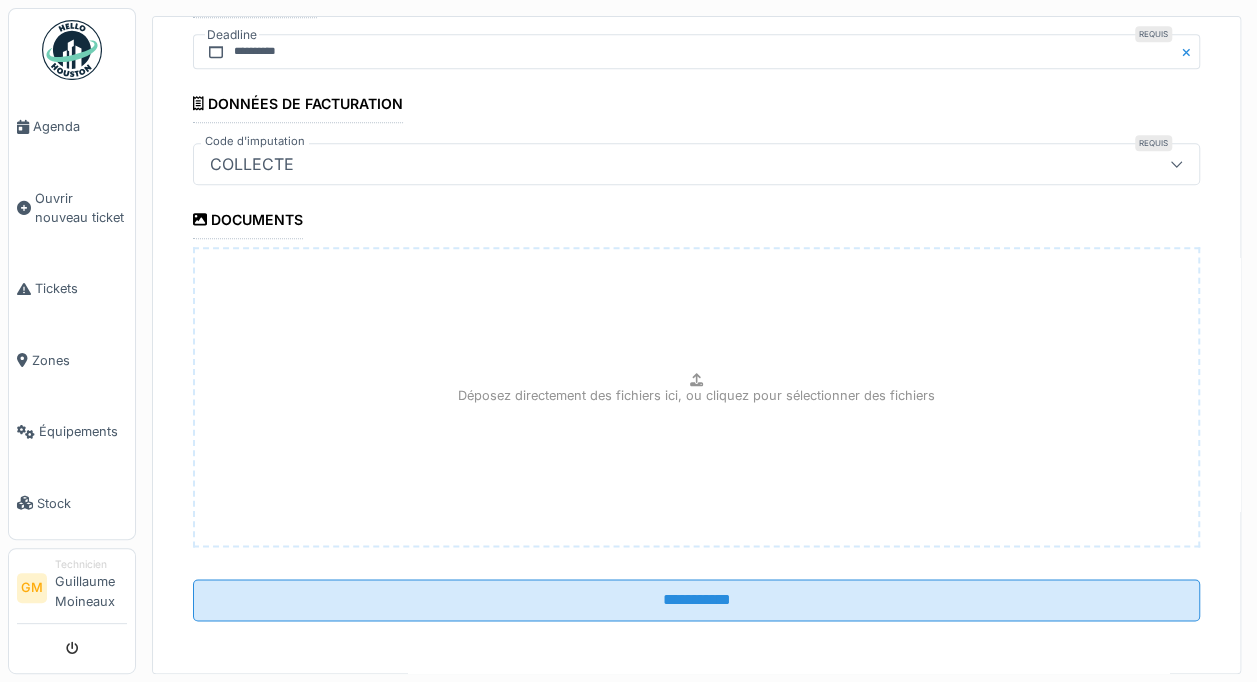 click on "**********" at bounding box center [696, 600] 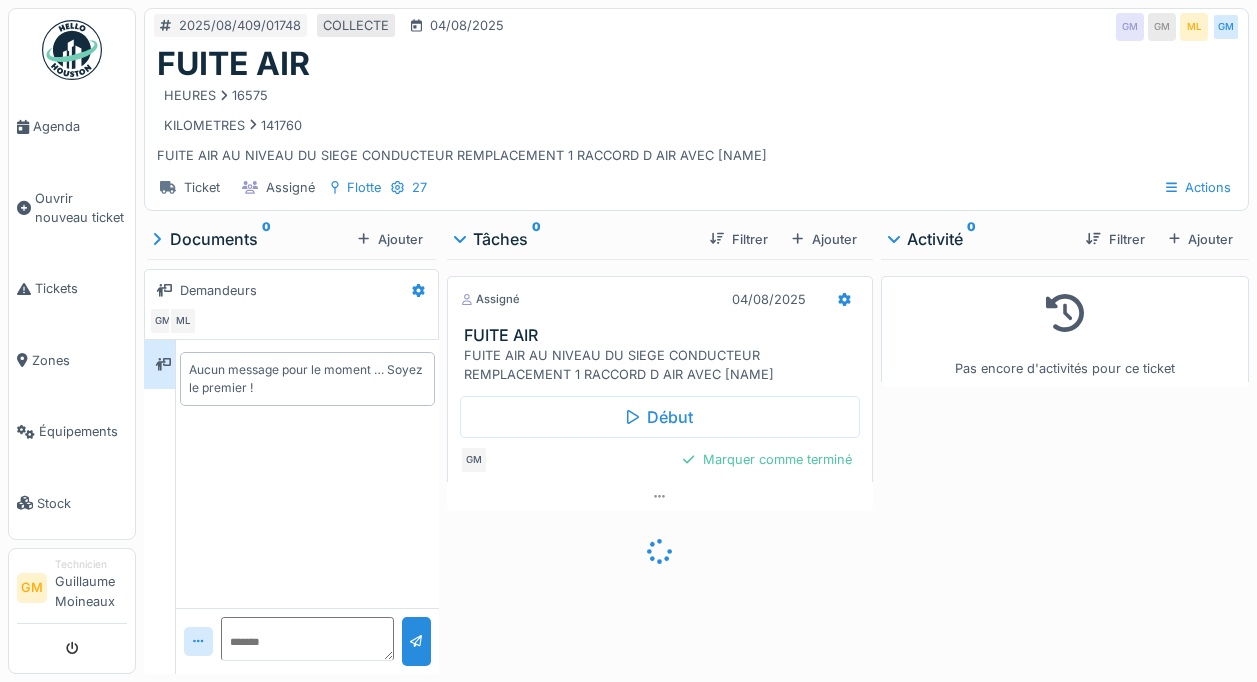 scroll, scrollTop: 0, scrollLeft: 0, axis: both 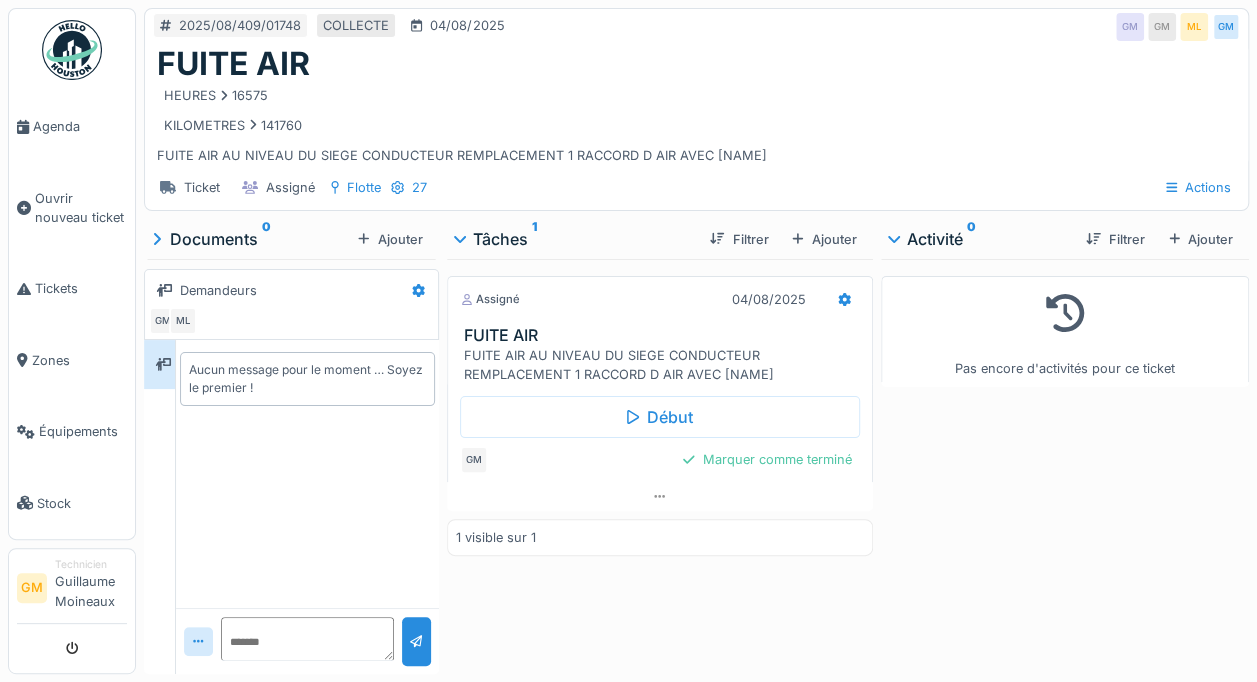 click on "Marquer comme terminé" at bounding box center (767, 459) 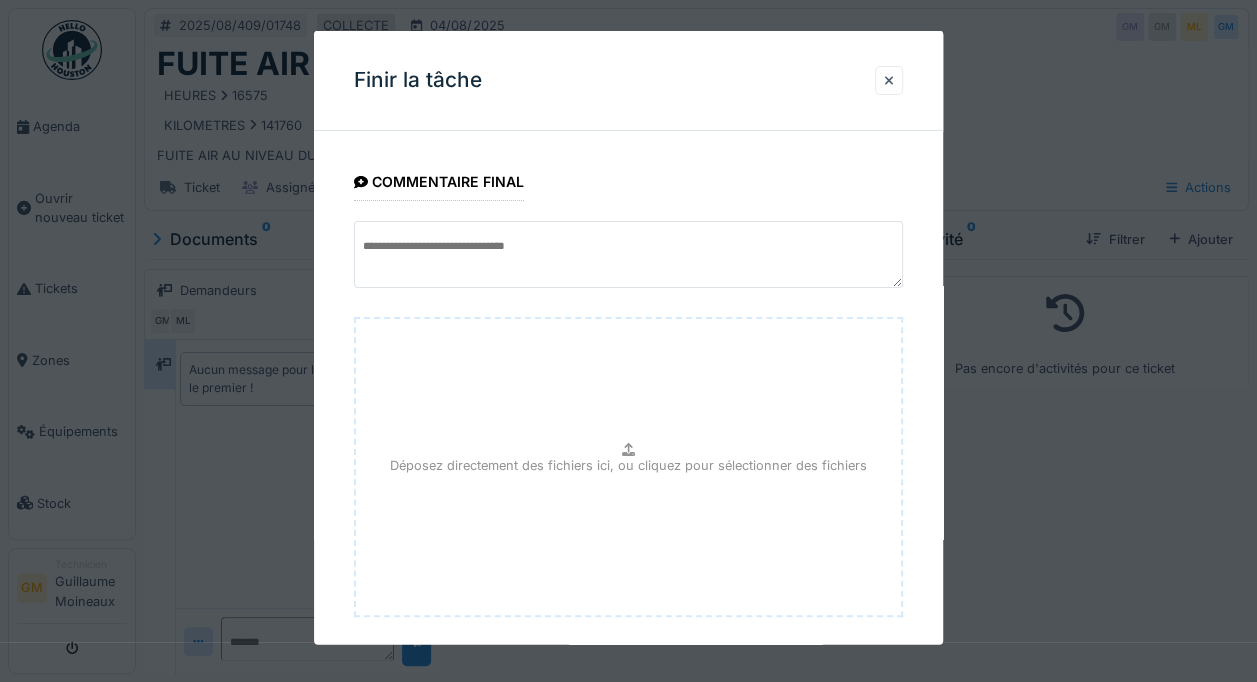 scroll, scrollTop: 100, scrollLeft: 0, axis: vertical 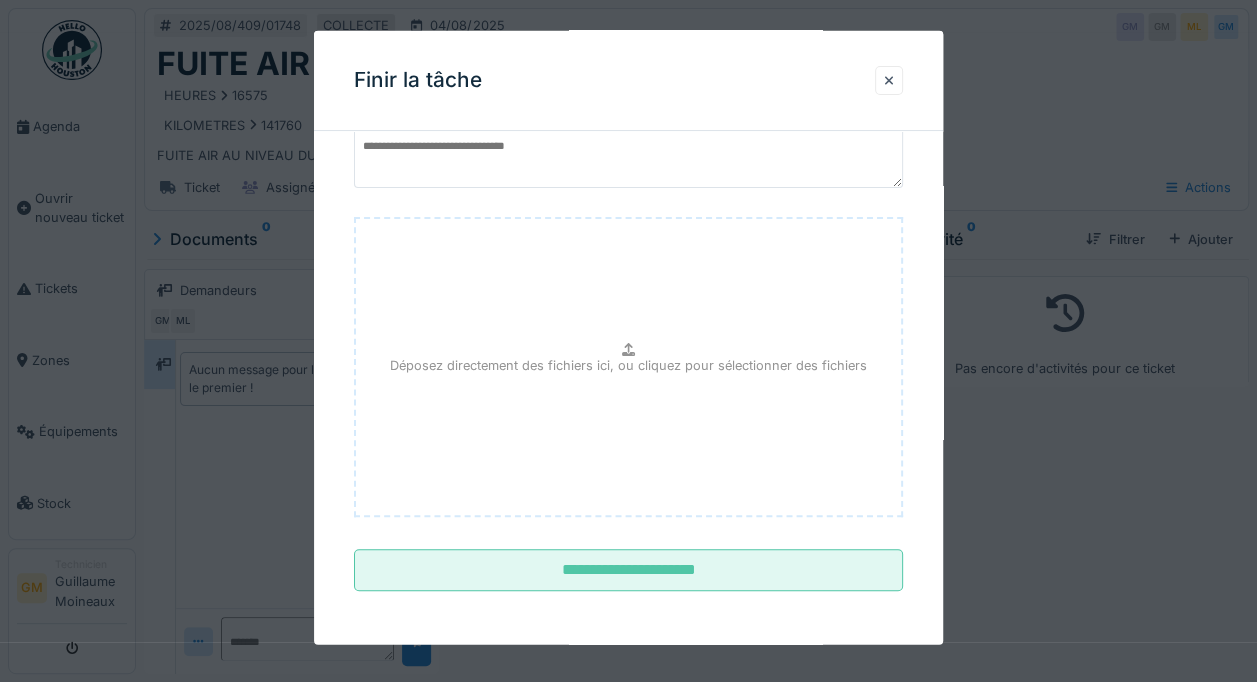 click on "**********" at bounding box center [628, 570] 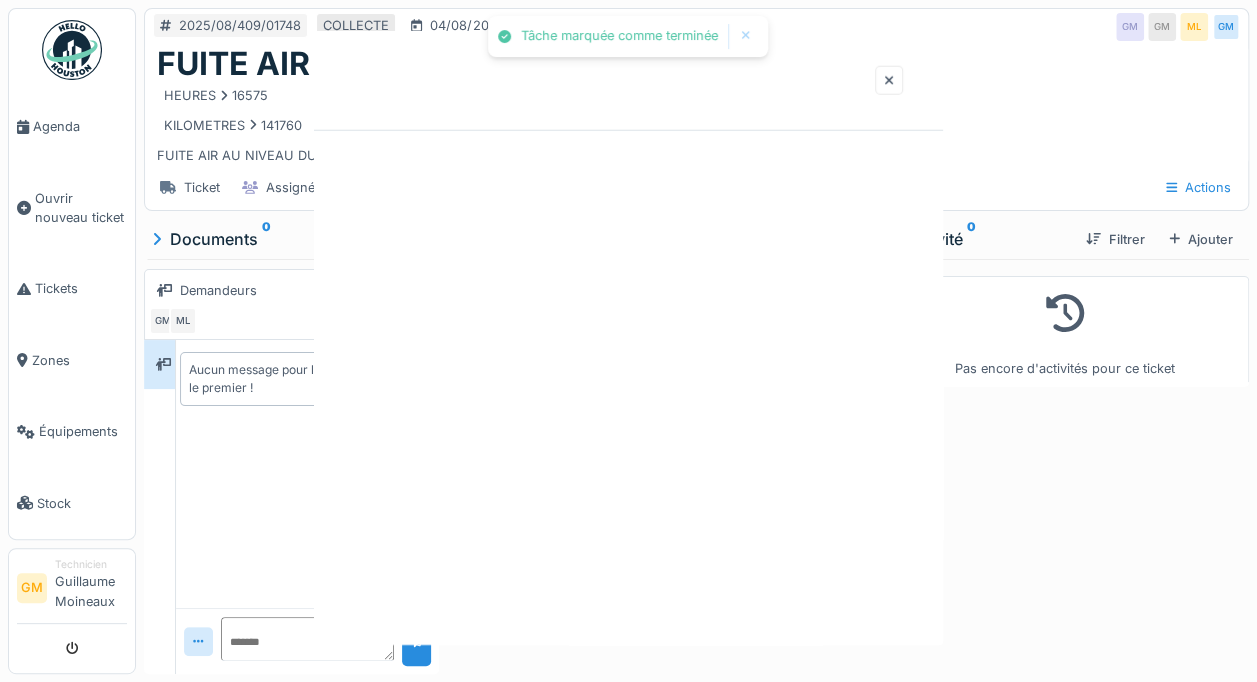scroll, scrollTop: 0, scrollLeft: 0, axis: both 